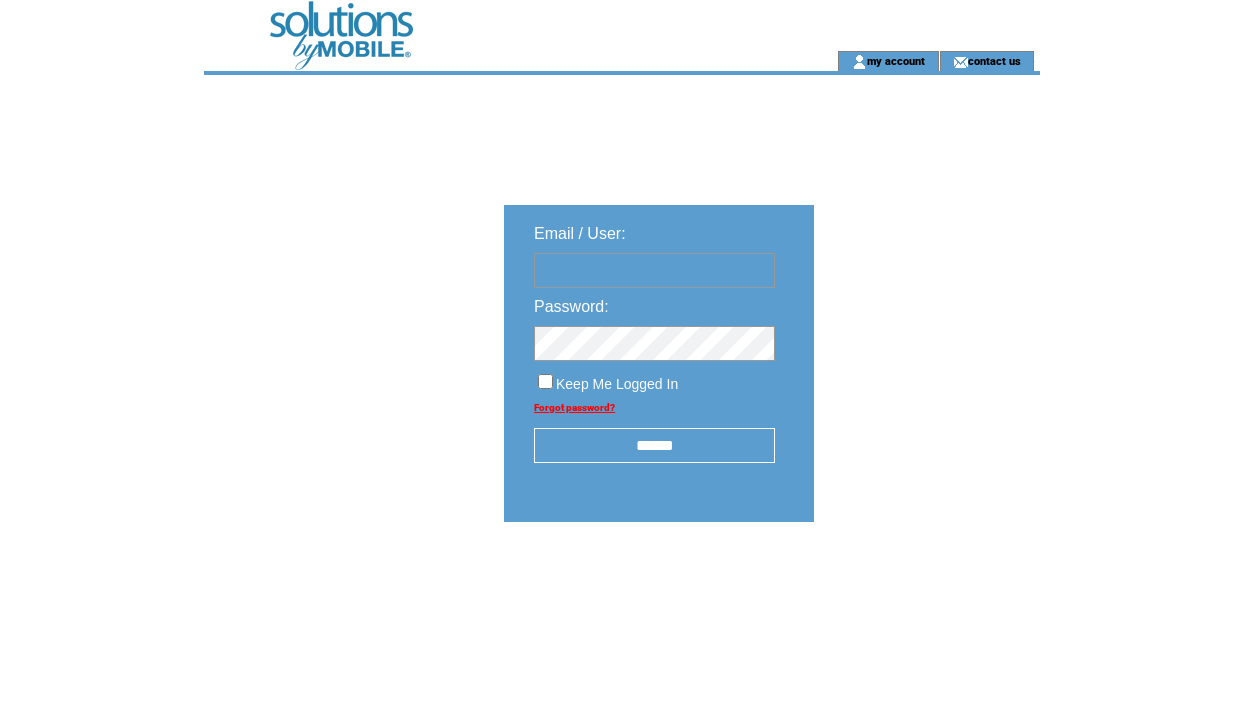 scroll, scrollTop: 0, scrollLeft: 0, axis: both 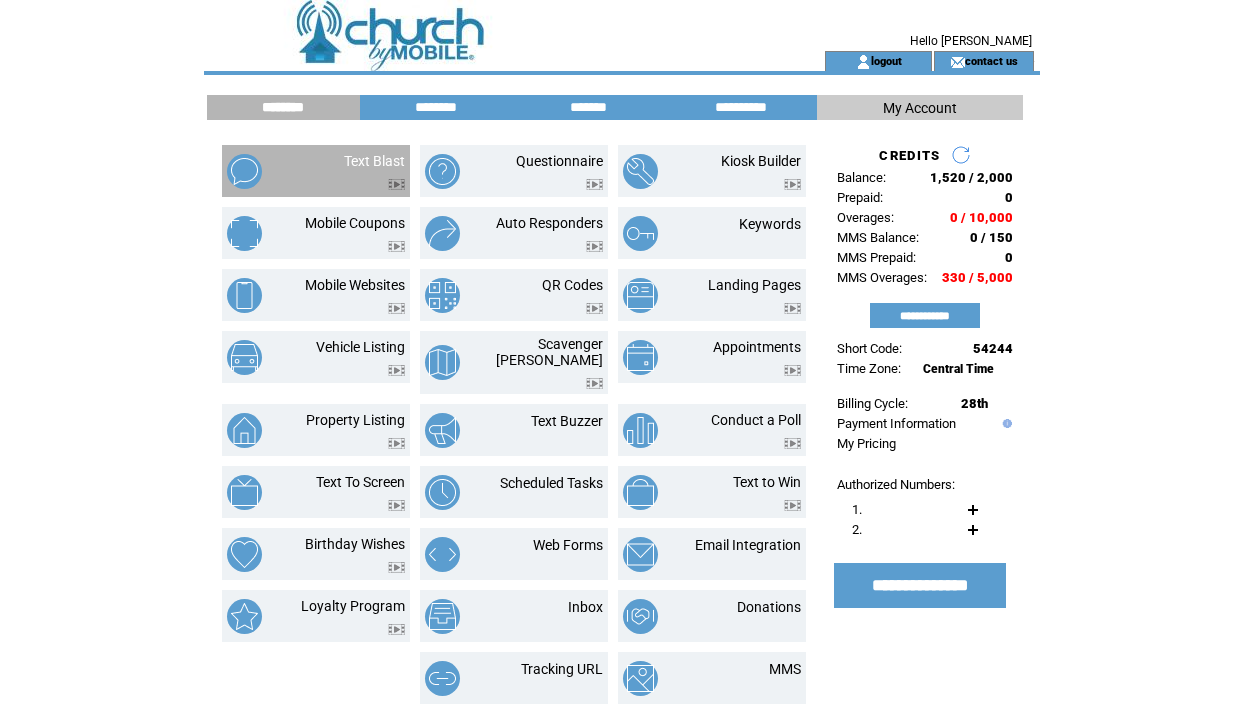 click at bounding box center (374, 179) 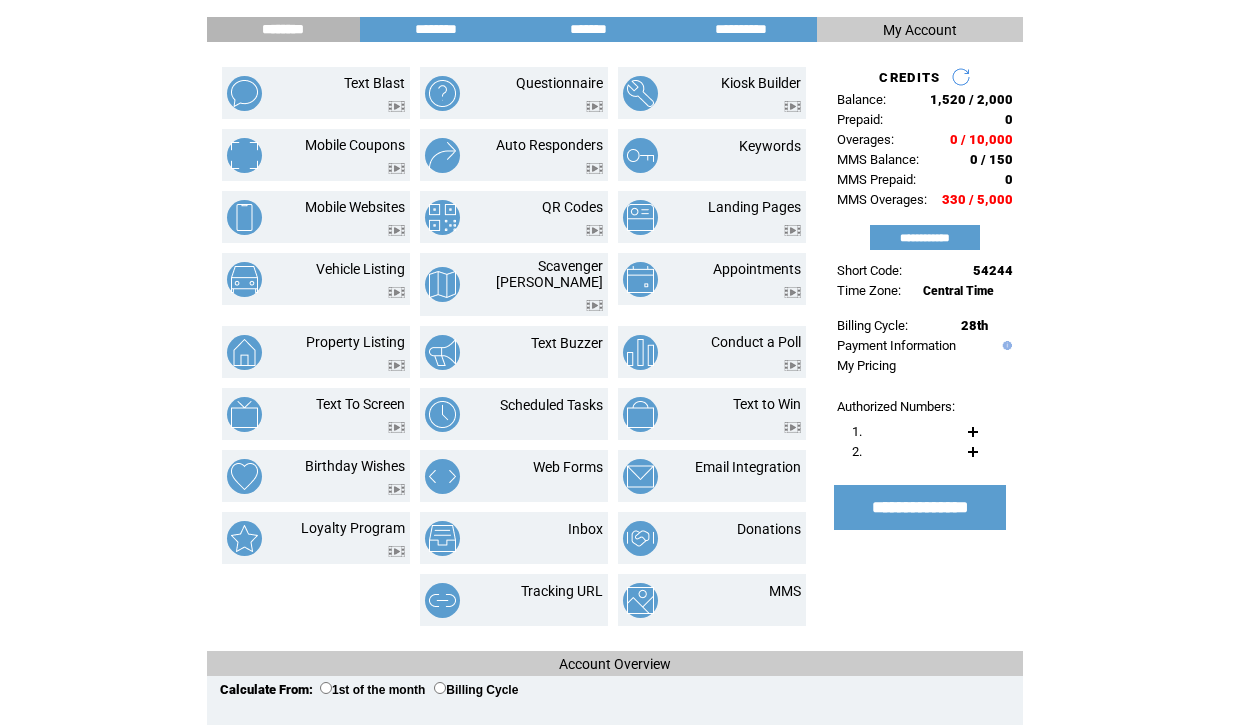 scroll, scrollTop: 107, scrollLeft: 0, axis: vertical 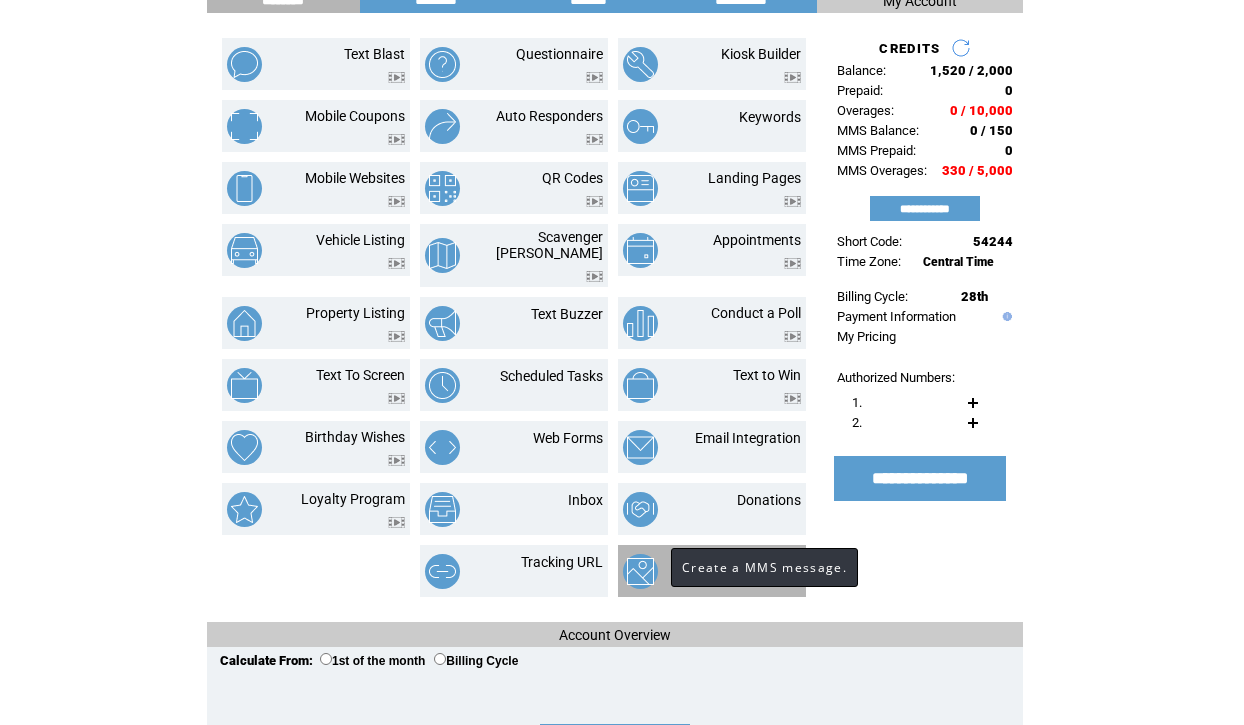 click at bounding box center [640, 571] 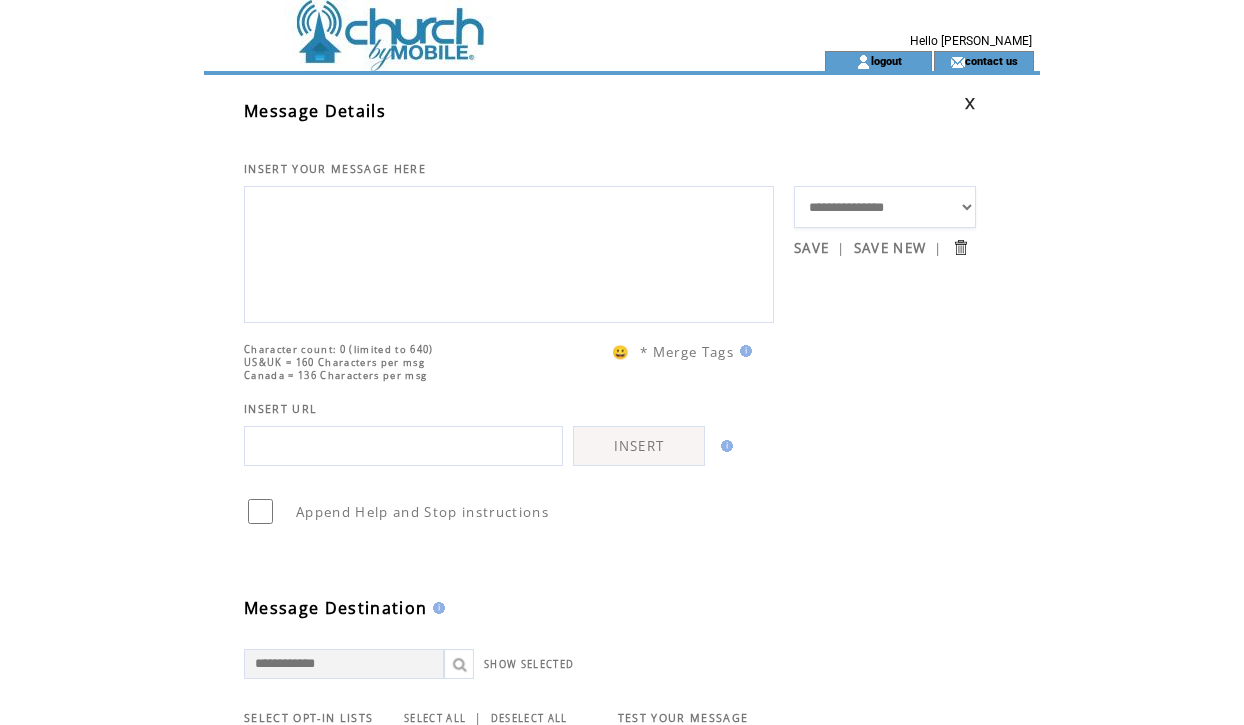 scroll, scrollTop: 0, scrollLeft: 0, axis: both 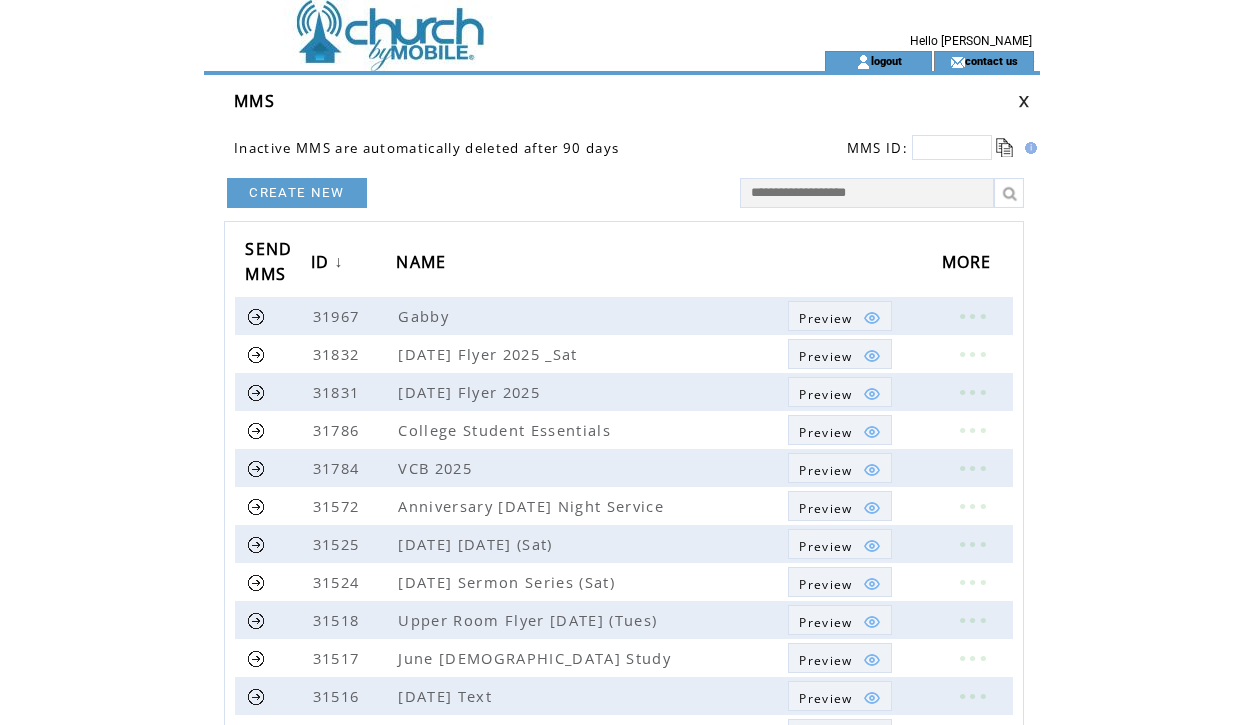 click on "CREATE NEW" at bounding box center [297, 193] 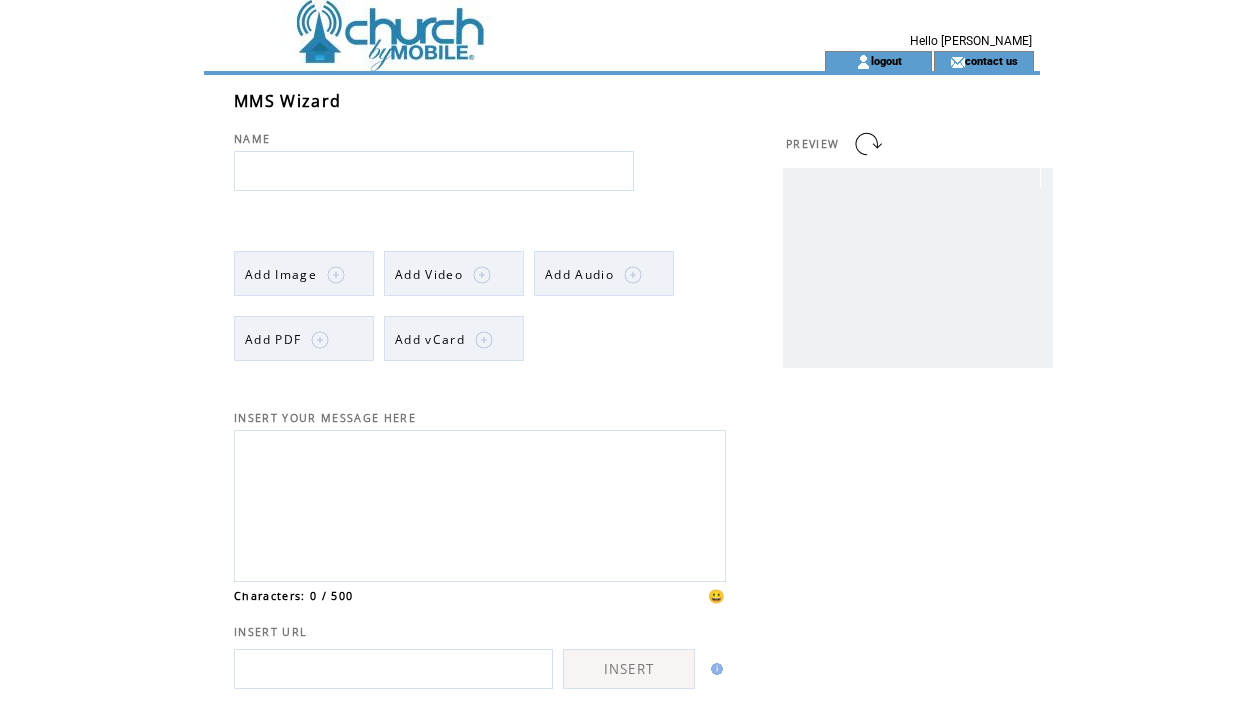 scroll, scrollTop: 0, scrollLeft: 0, axis: both 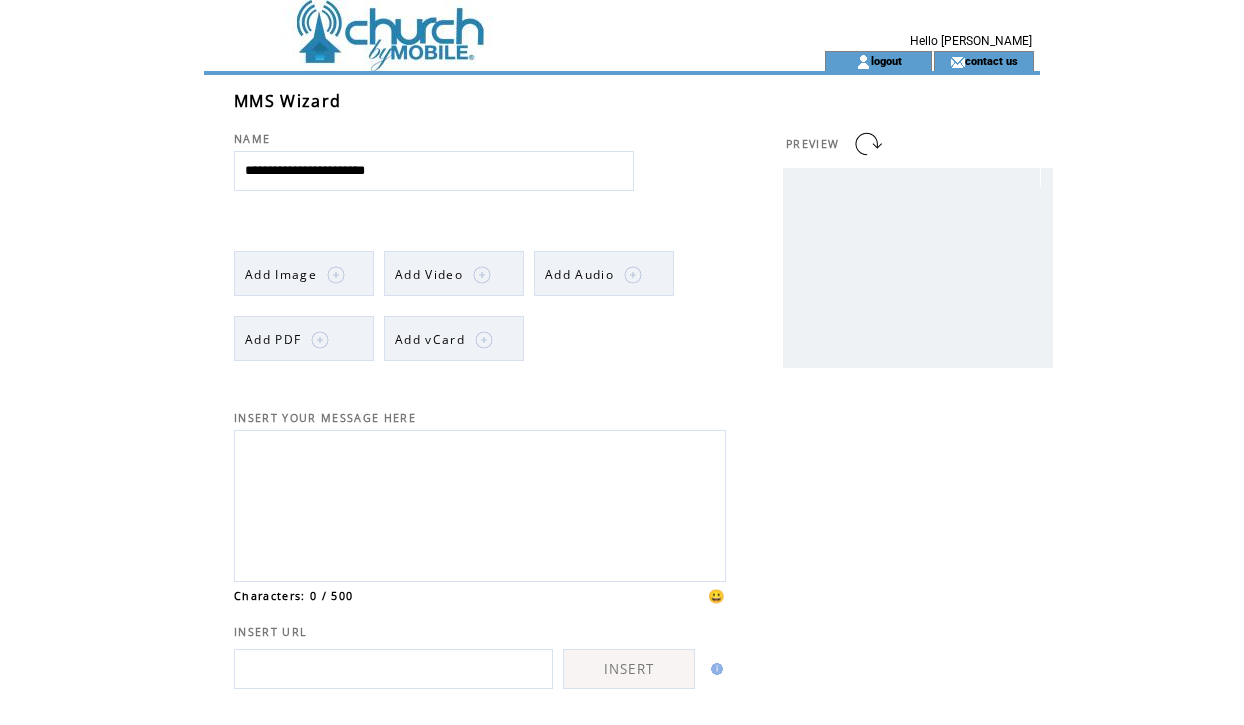 type on "**********" 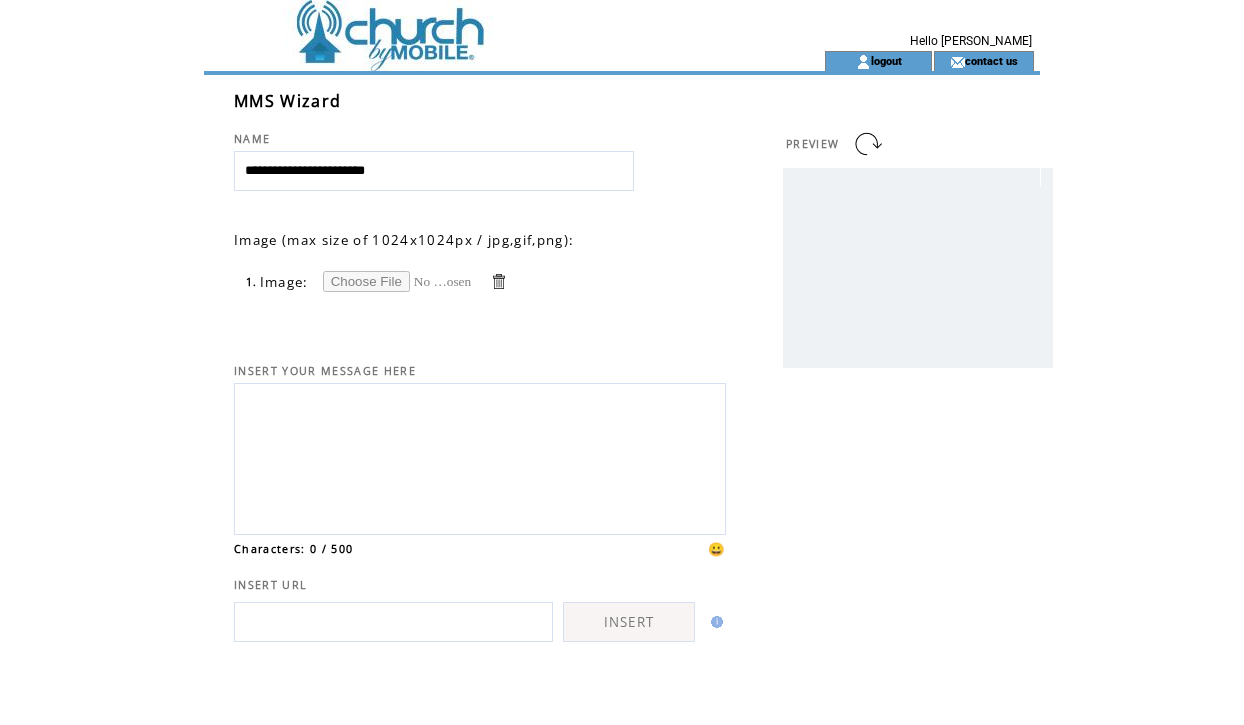 scroll, scrollTop: 0, scrollLeft: 0, axis: both 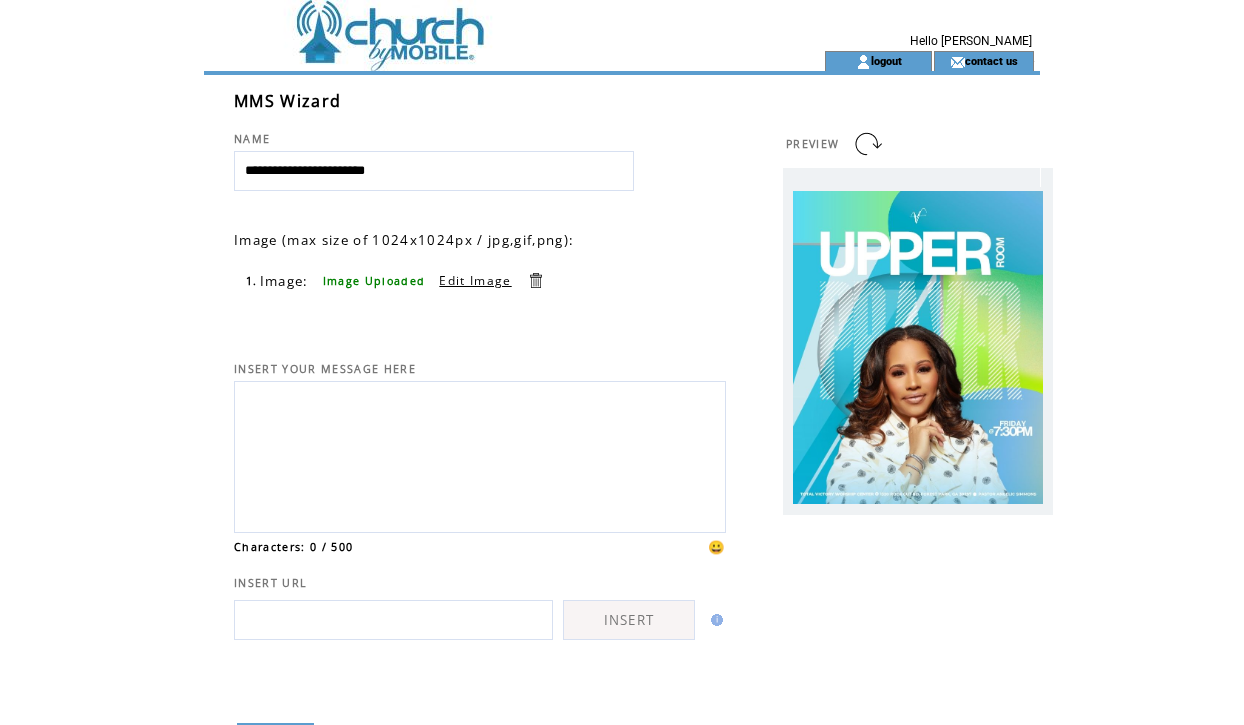 click at bounding box center (480, 454) 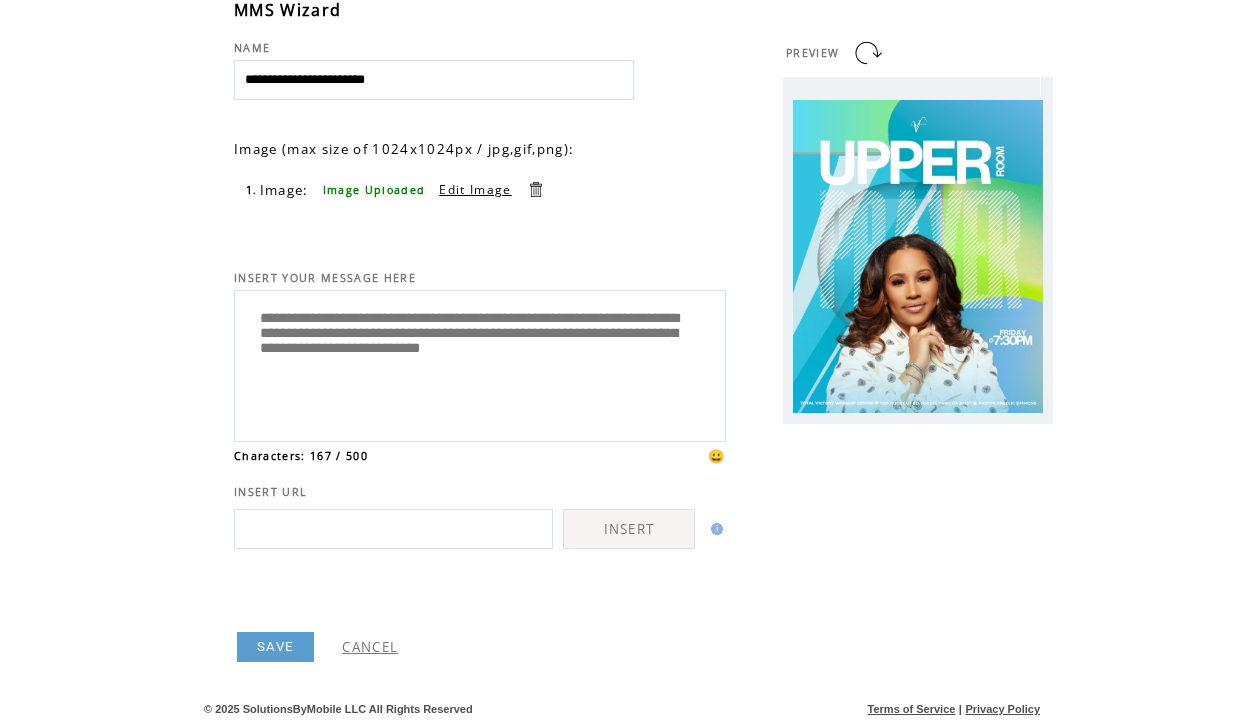 scroll, scrollTop: 132, scrollLeft: 0, axis: vertical 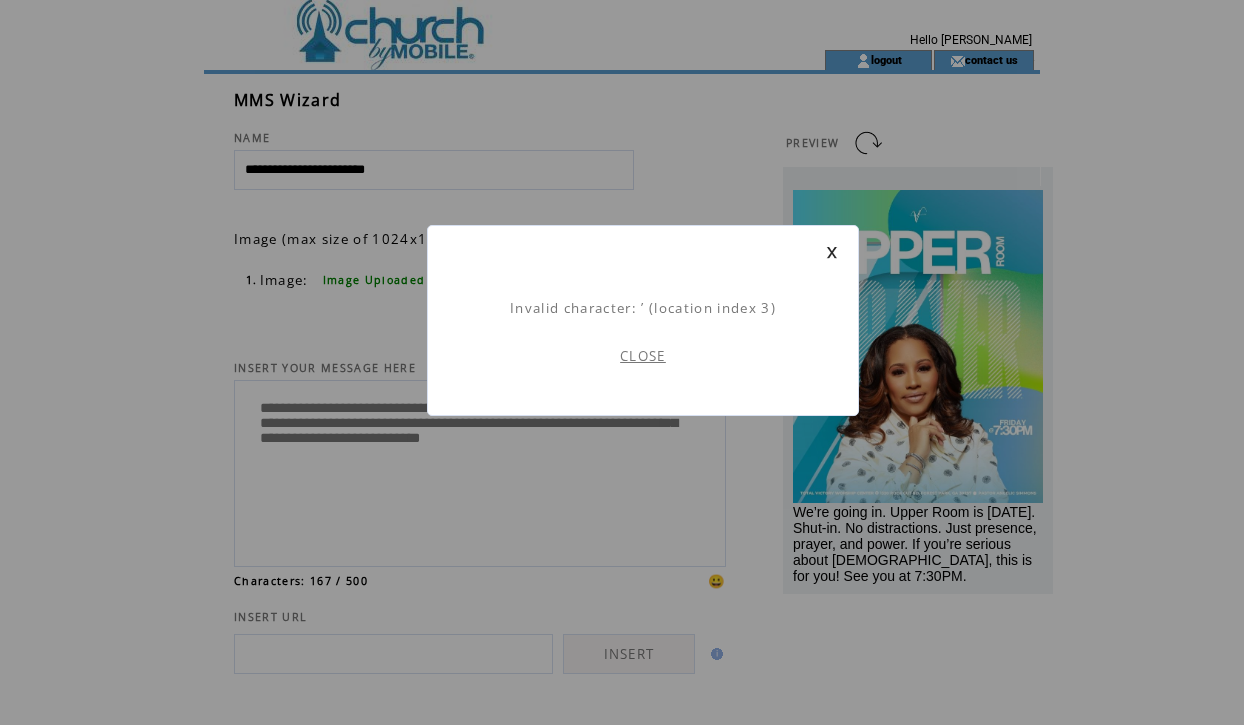click on "CLOSE" at bounding box center [643, 356] 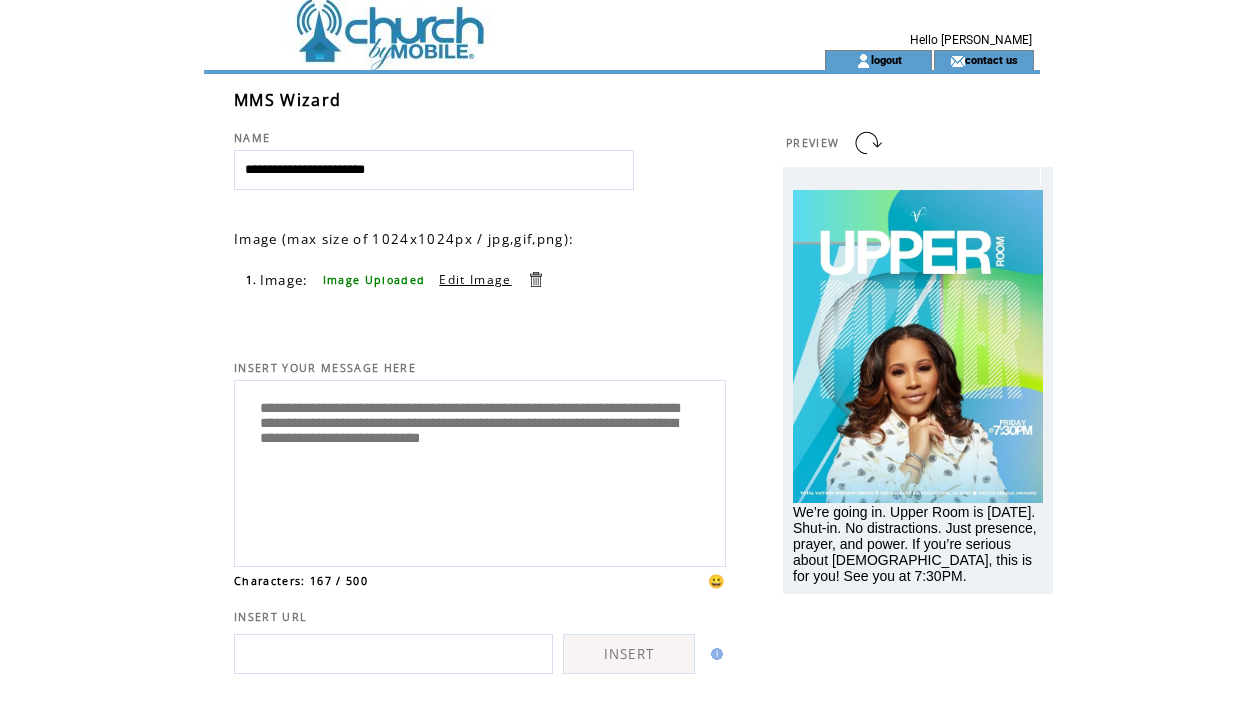 scroll, scrollTop: 0, scrollLeft: 0, axis: both 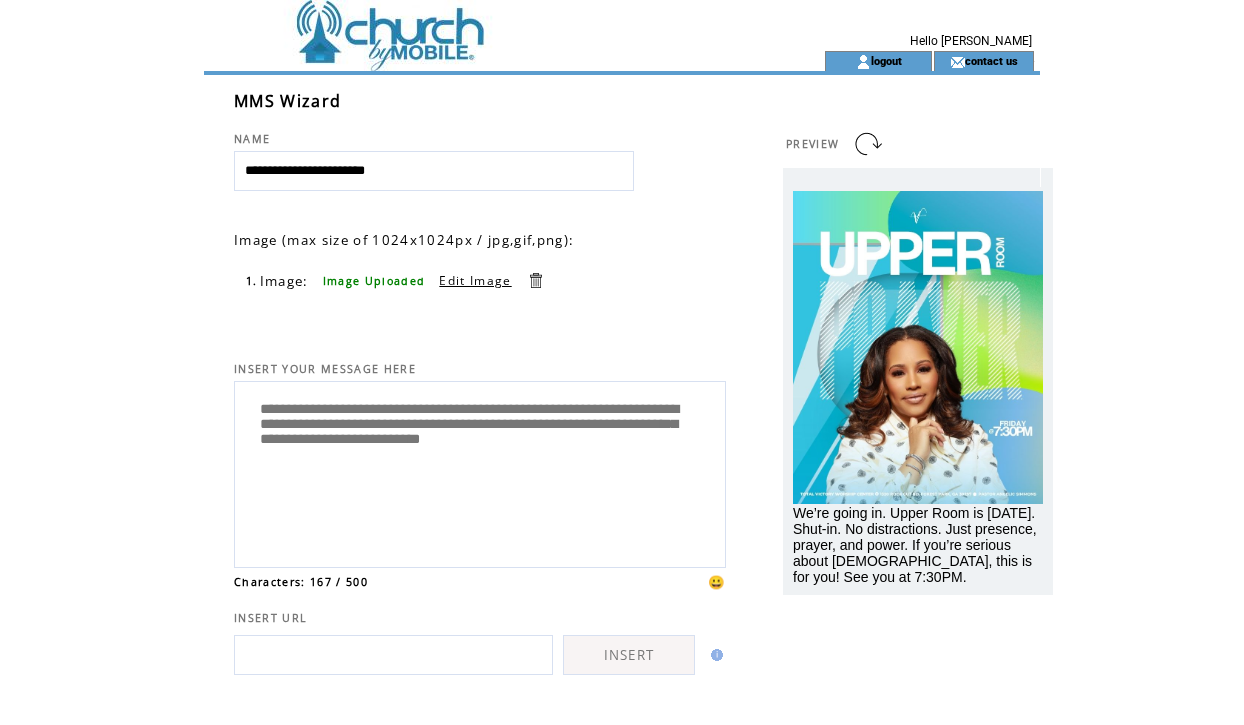 click on "**********" at bounding box center (480, 472) 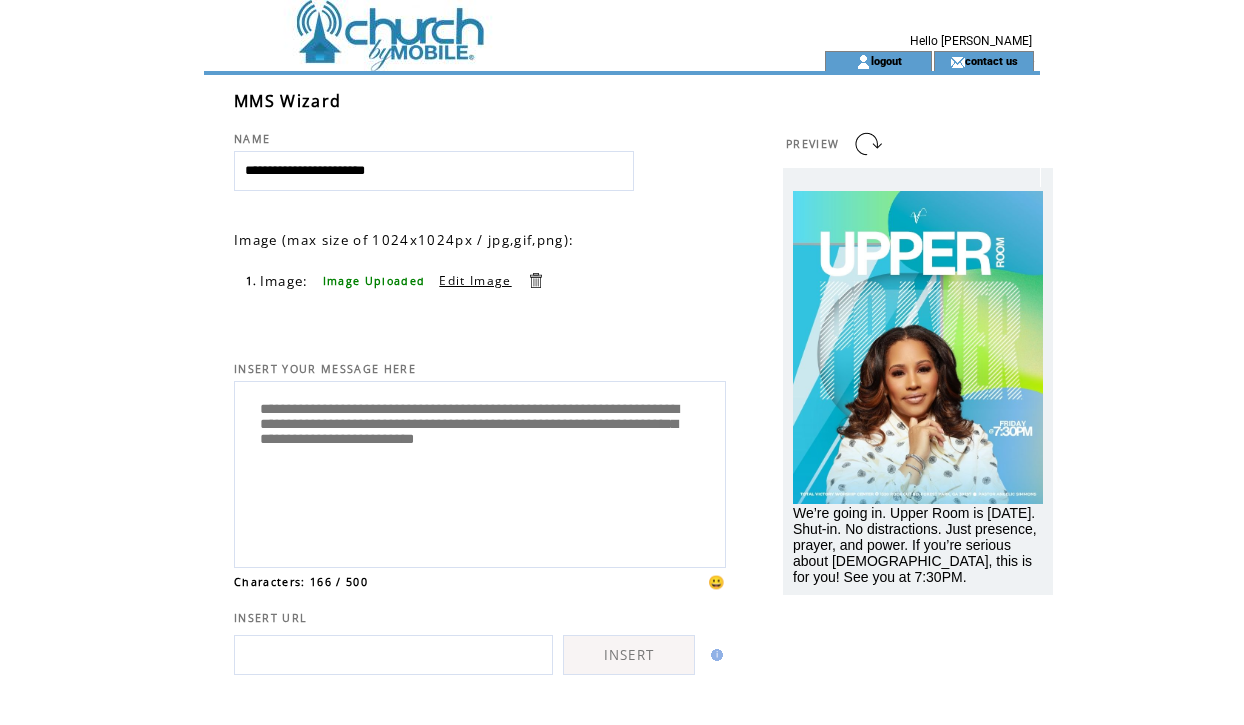 click on "**********" at bounding box center [480, 472] 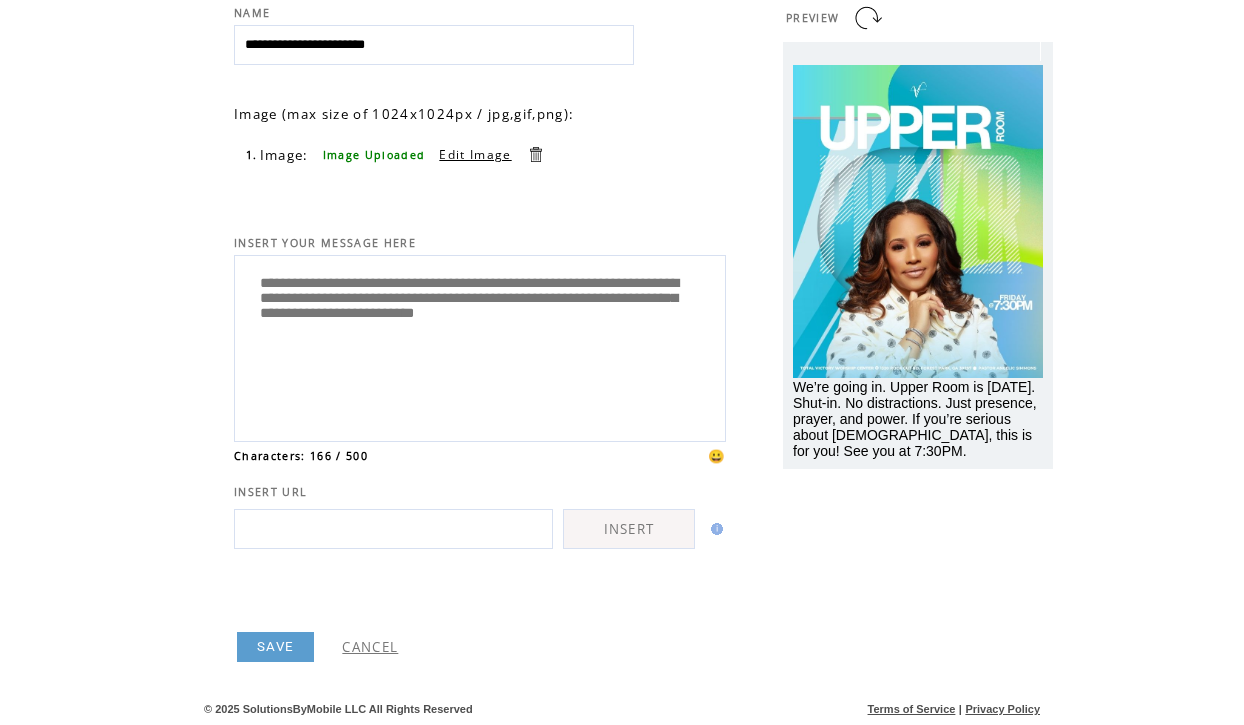 scroll, scrollTop: 132, scrollLeft: 0, axis: vertical 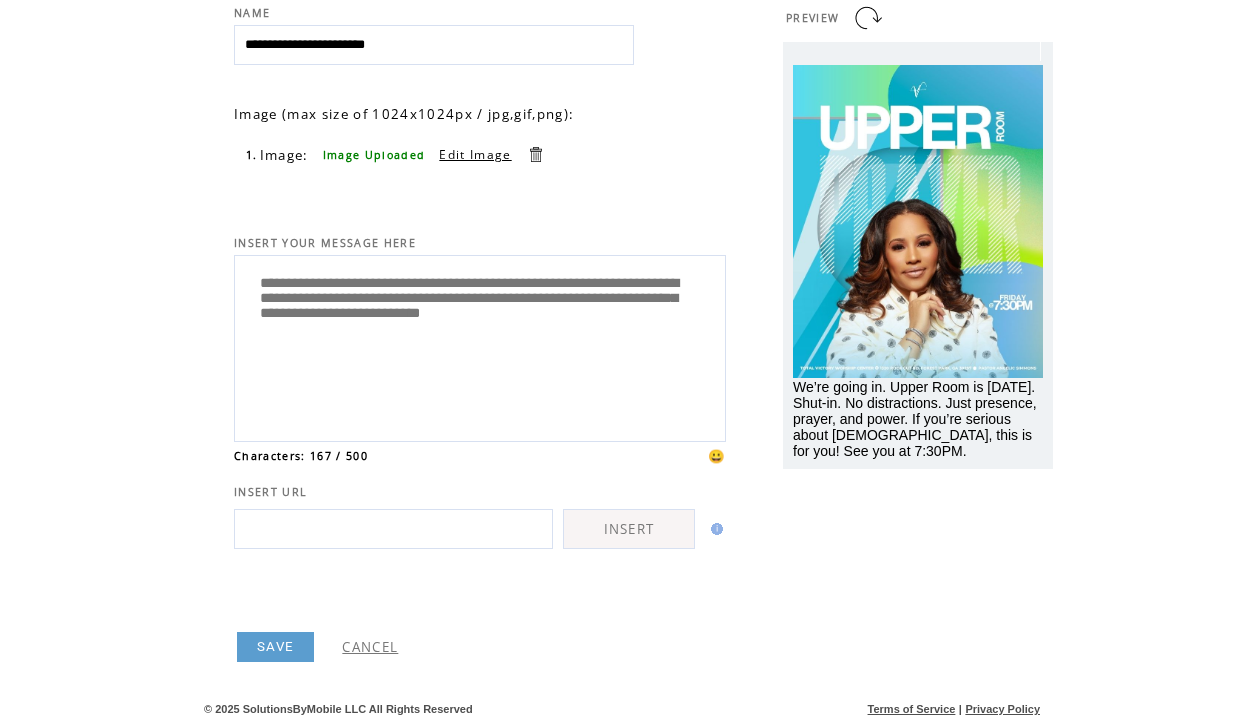 click on "**********" at bounding box center [480, 346] 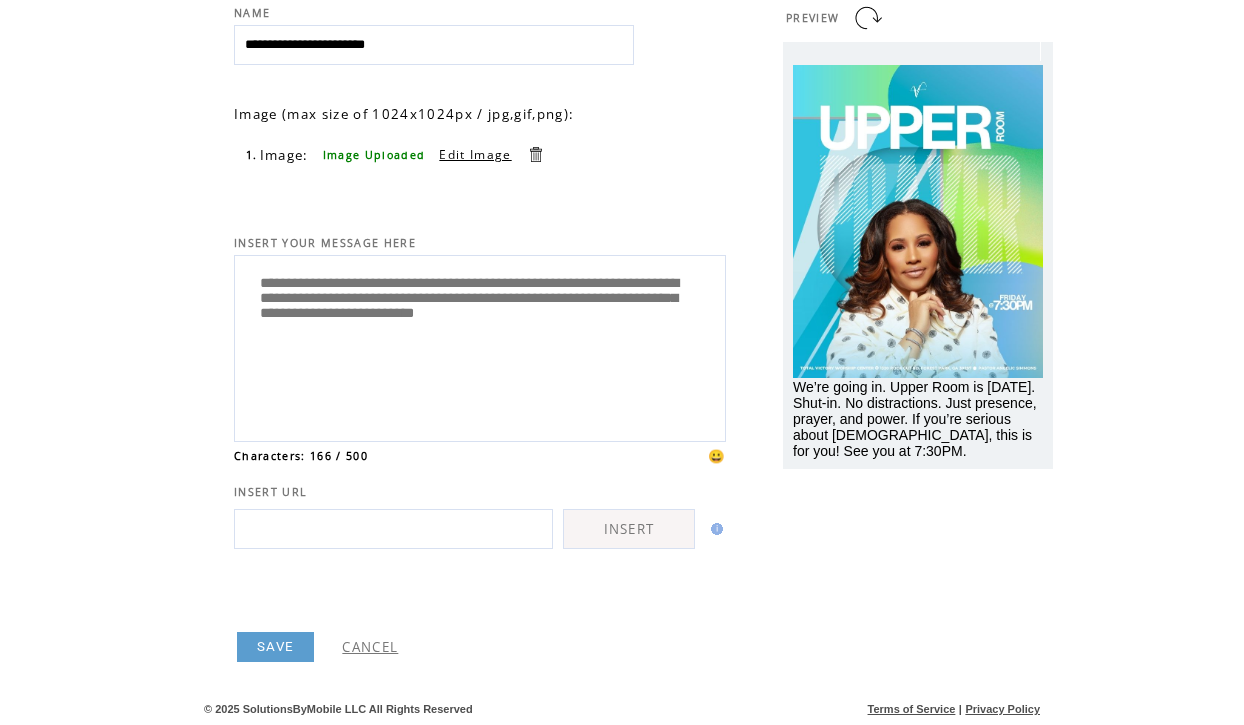 click on "**********" at bounding box center [480, 346] 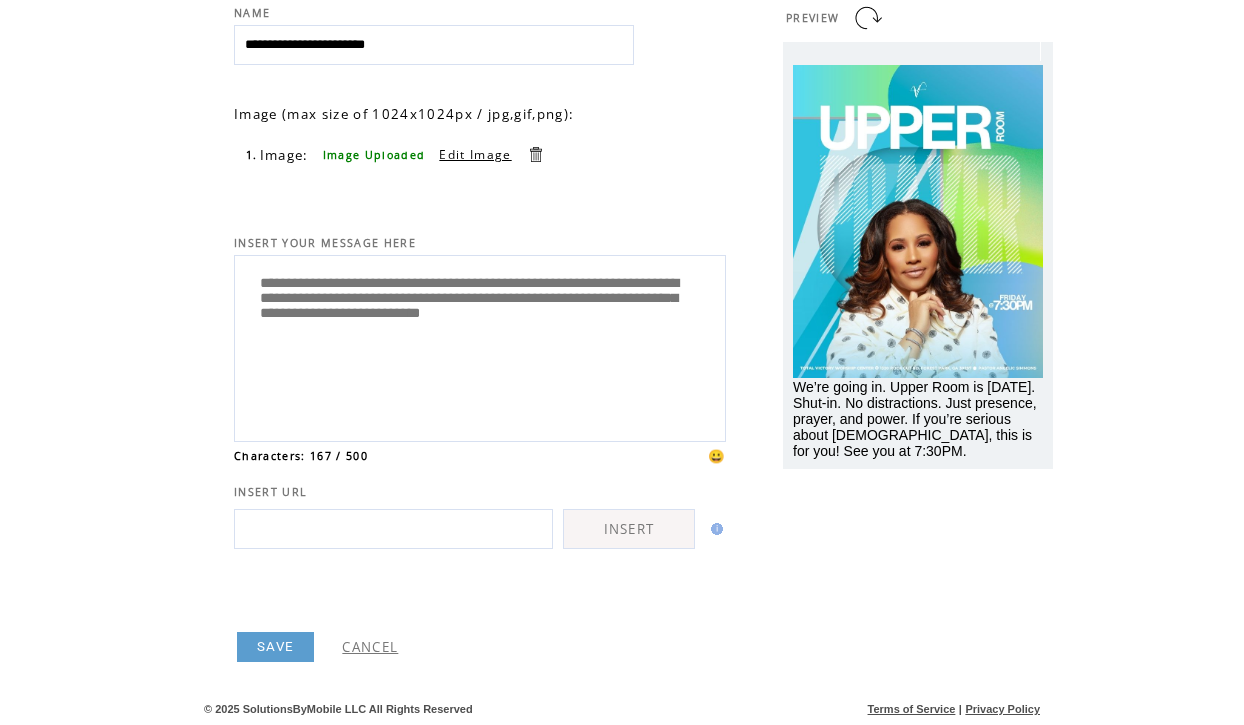 click on "**********" at bounding box center [480, 346] 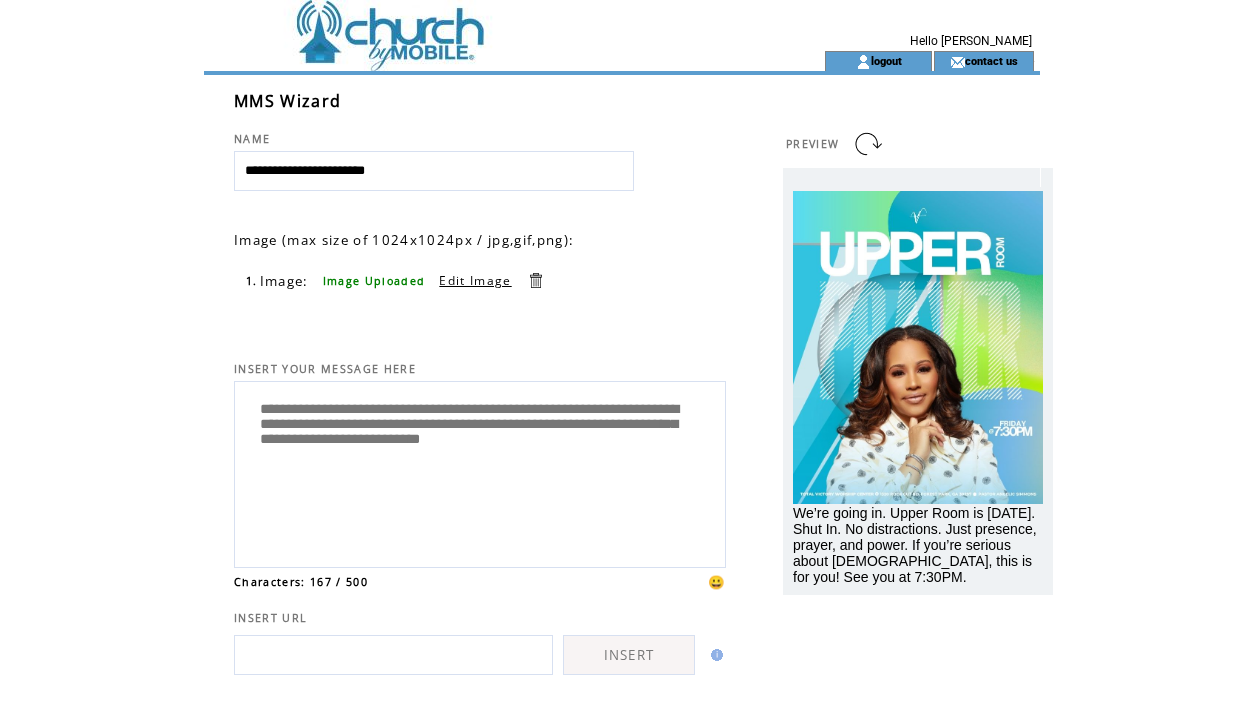 scroll, scrollTop: 1, scrollLeft: 0, axis: vertical 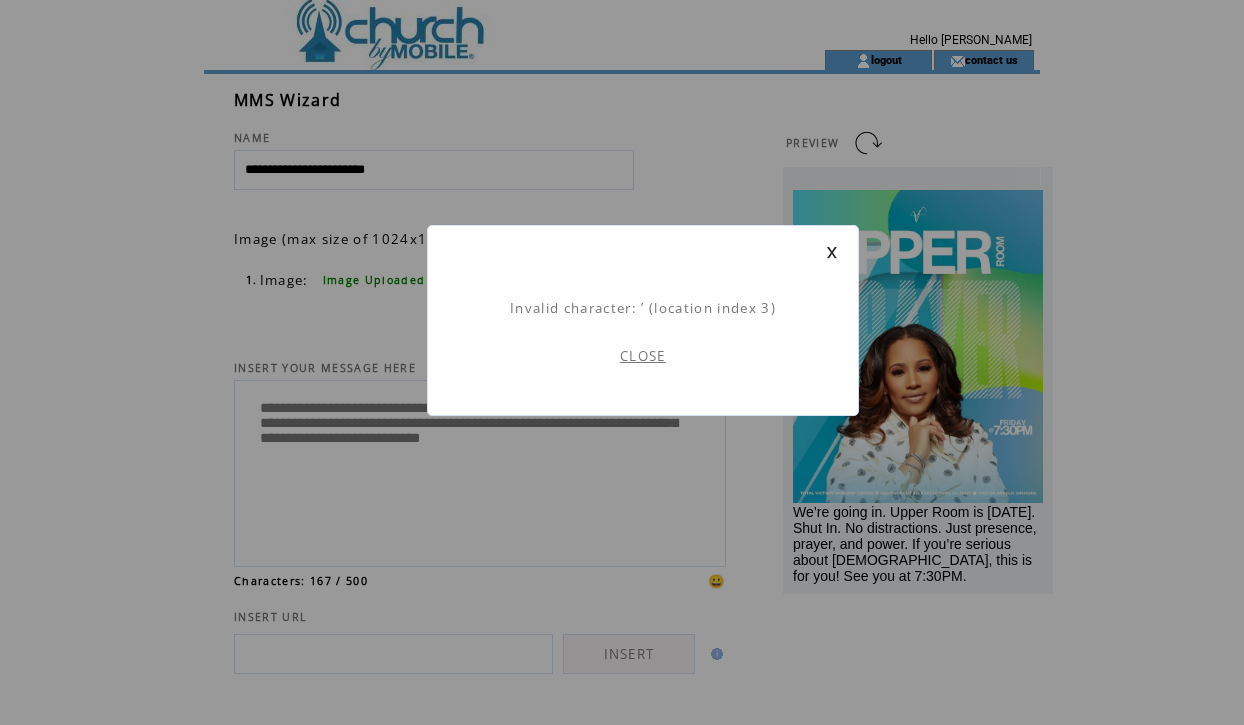 click on "CLOSE" at bounding box center [643, 356] 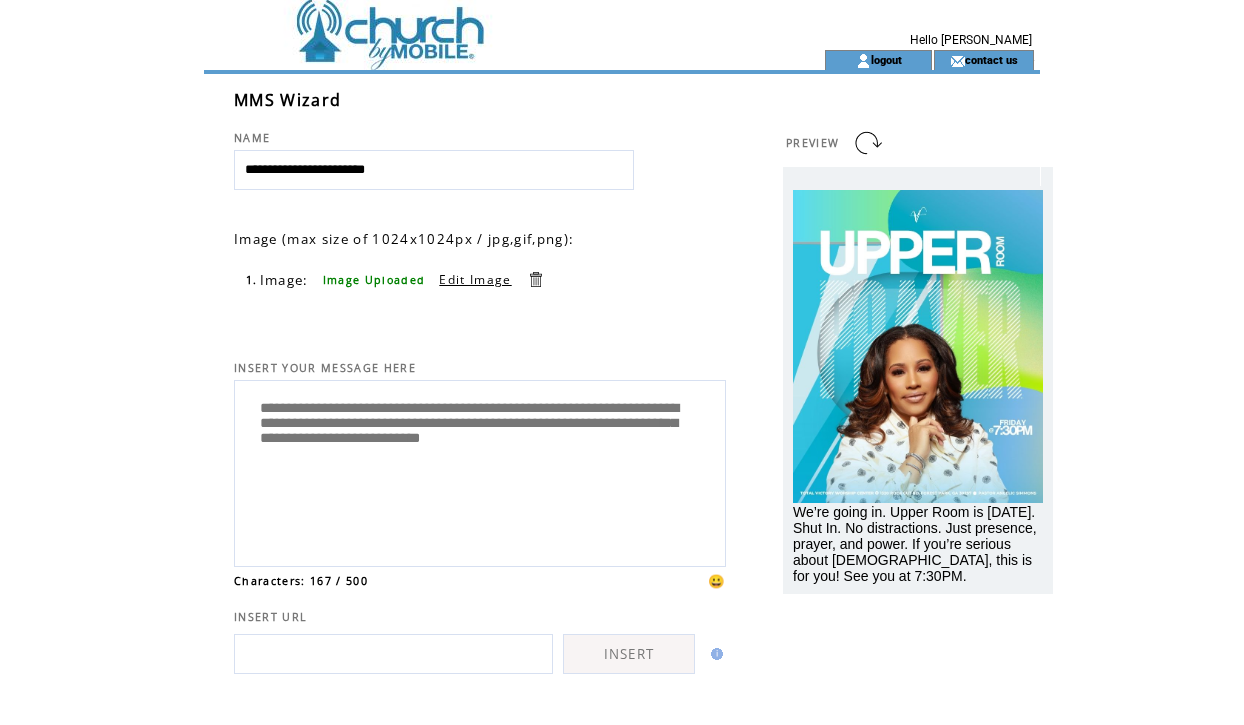 scroll, scrollTop: 0, scrollLeft: 0, axis: both 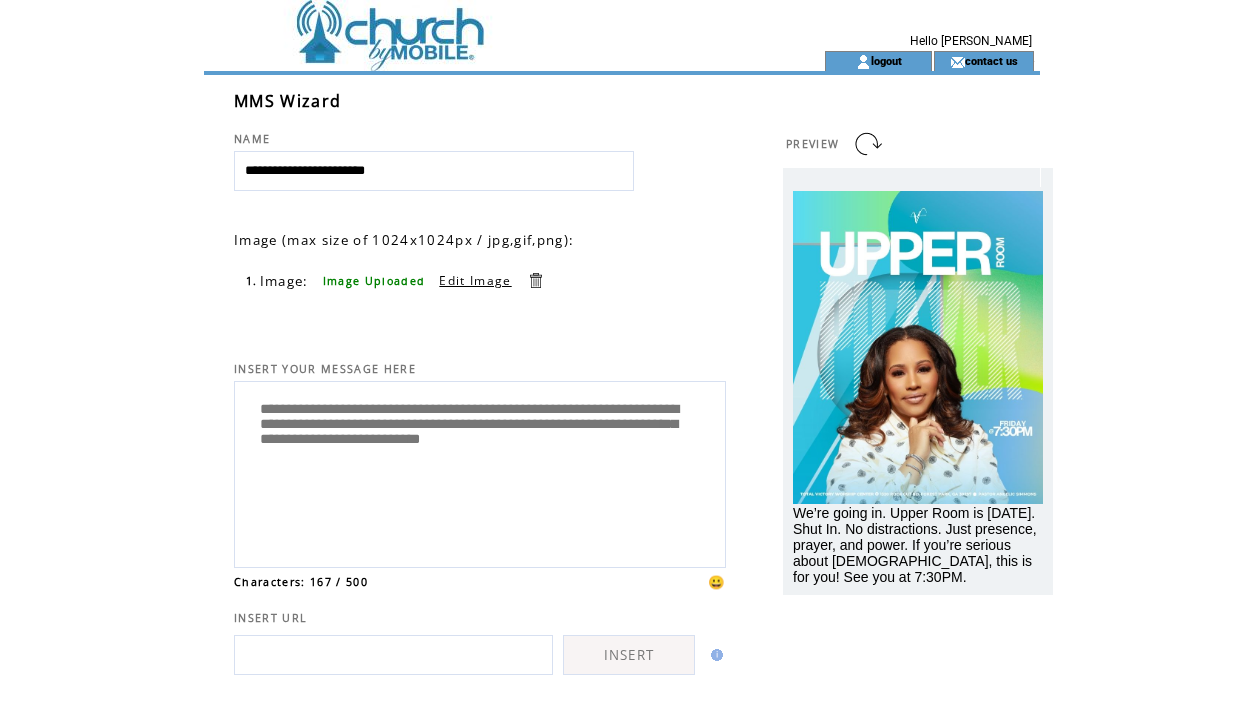 click on "**********" at bounding box center (480, 472) 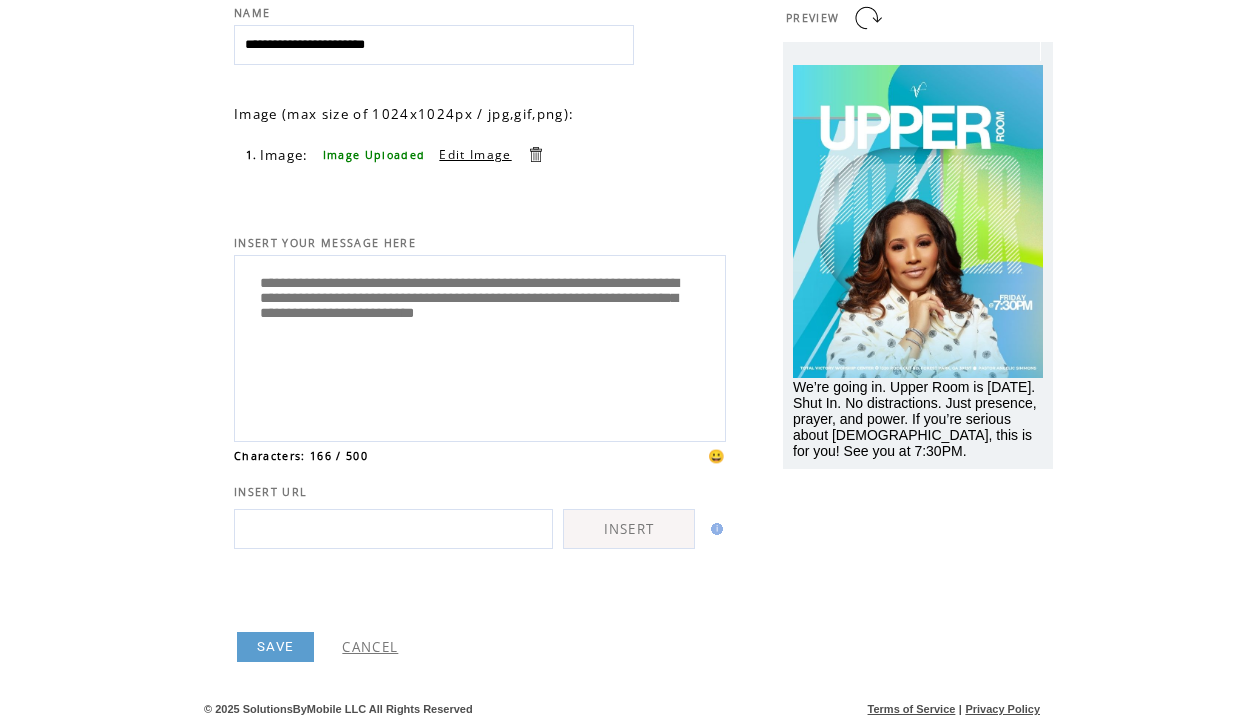 scroll, scrollTop: 133, scrollLeft: 0, axis: vertical 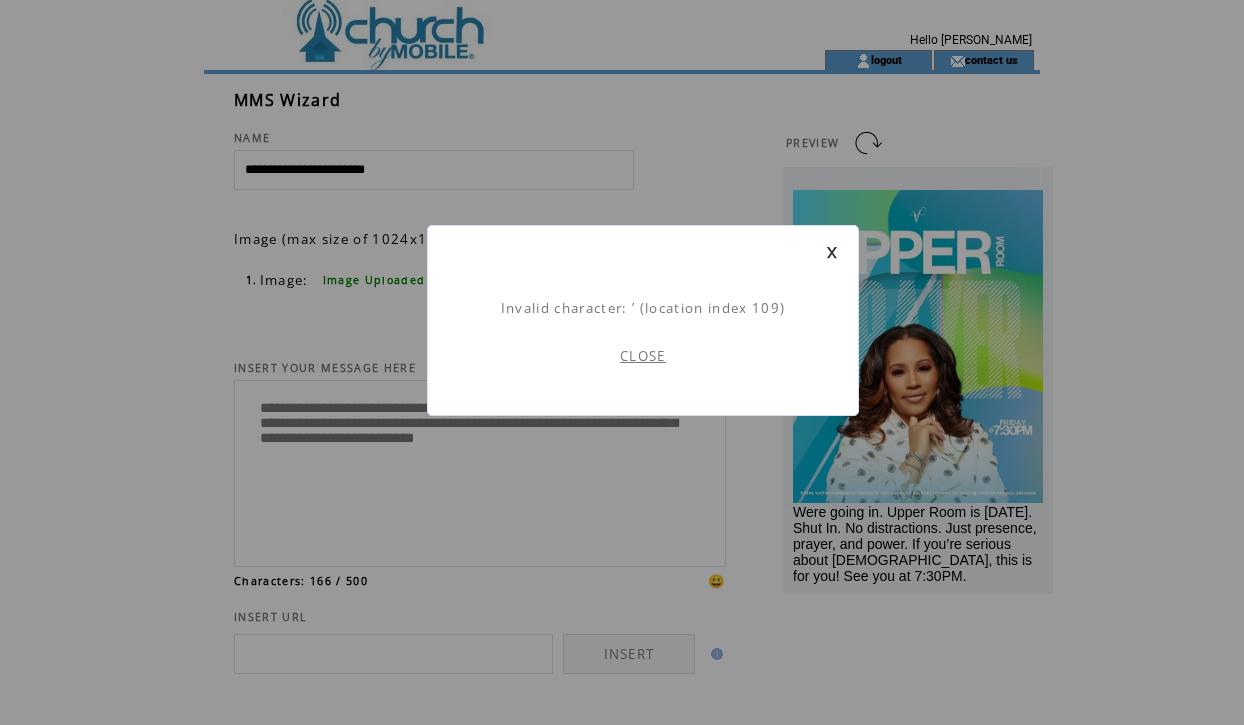click on "CLOSE" at bounding box center (643, 356) 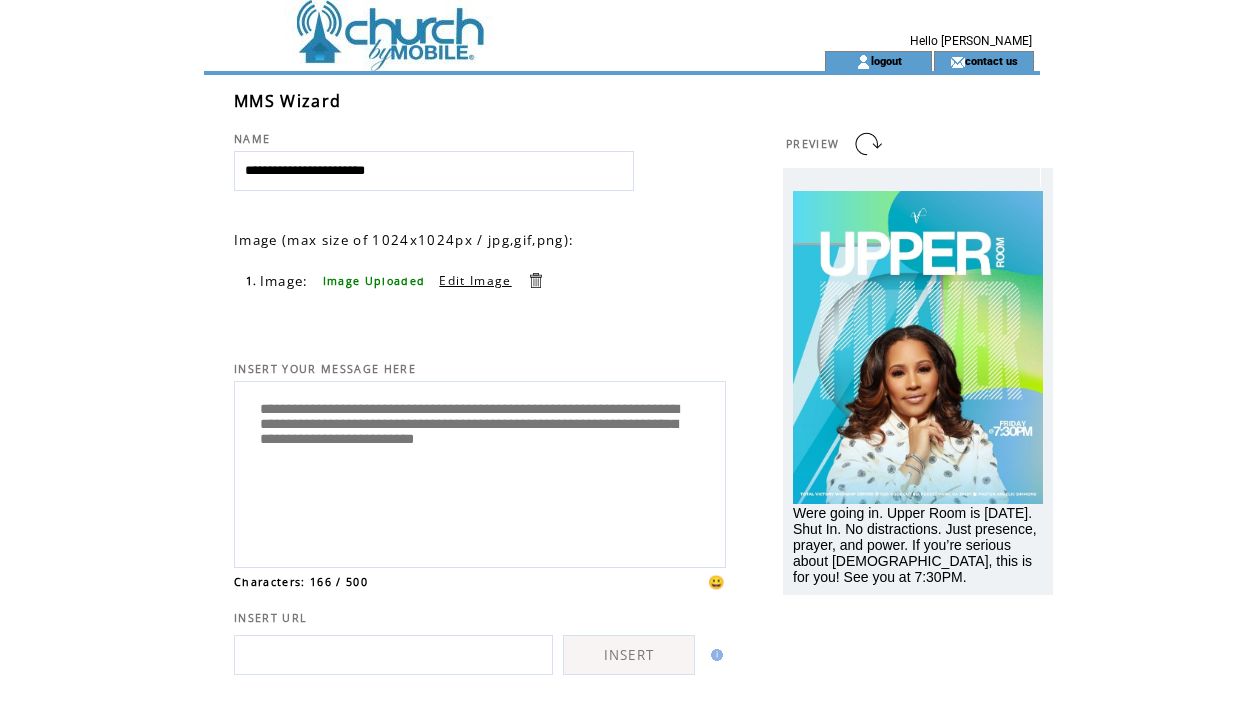click on "**********" at bounding box center [480, 472] 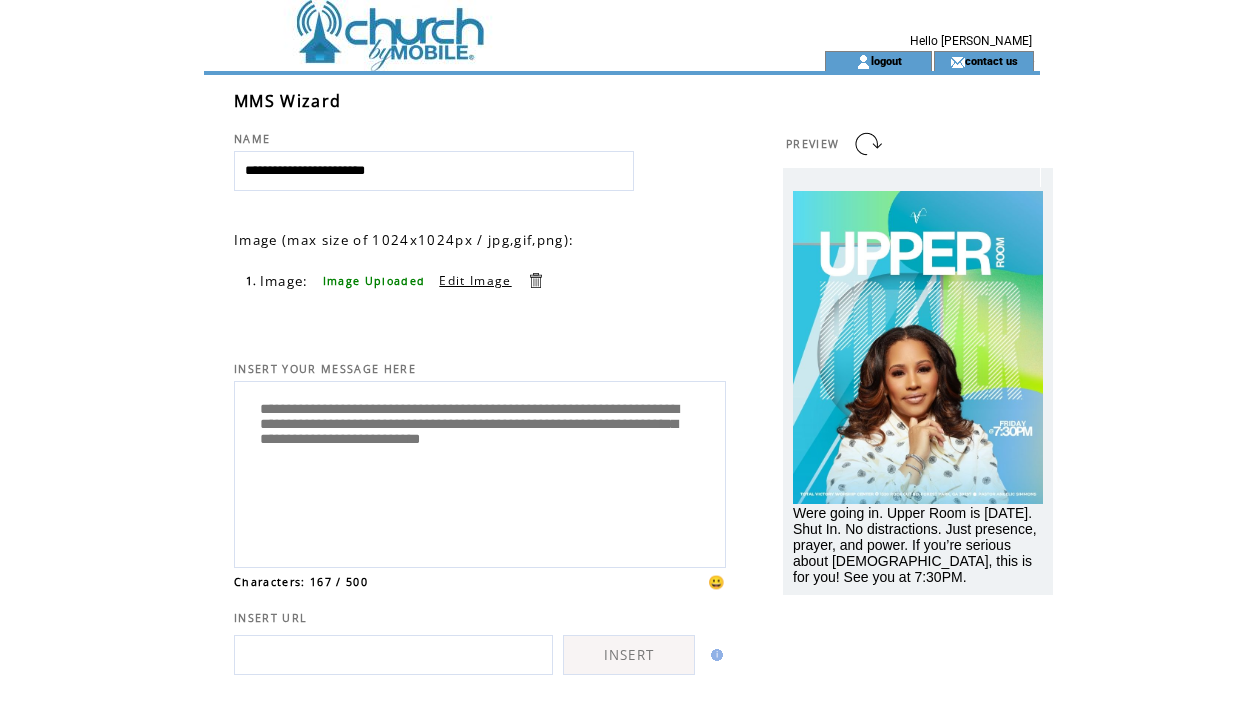 click on "**********" at bounding box center (480, 472) 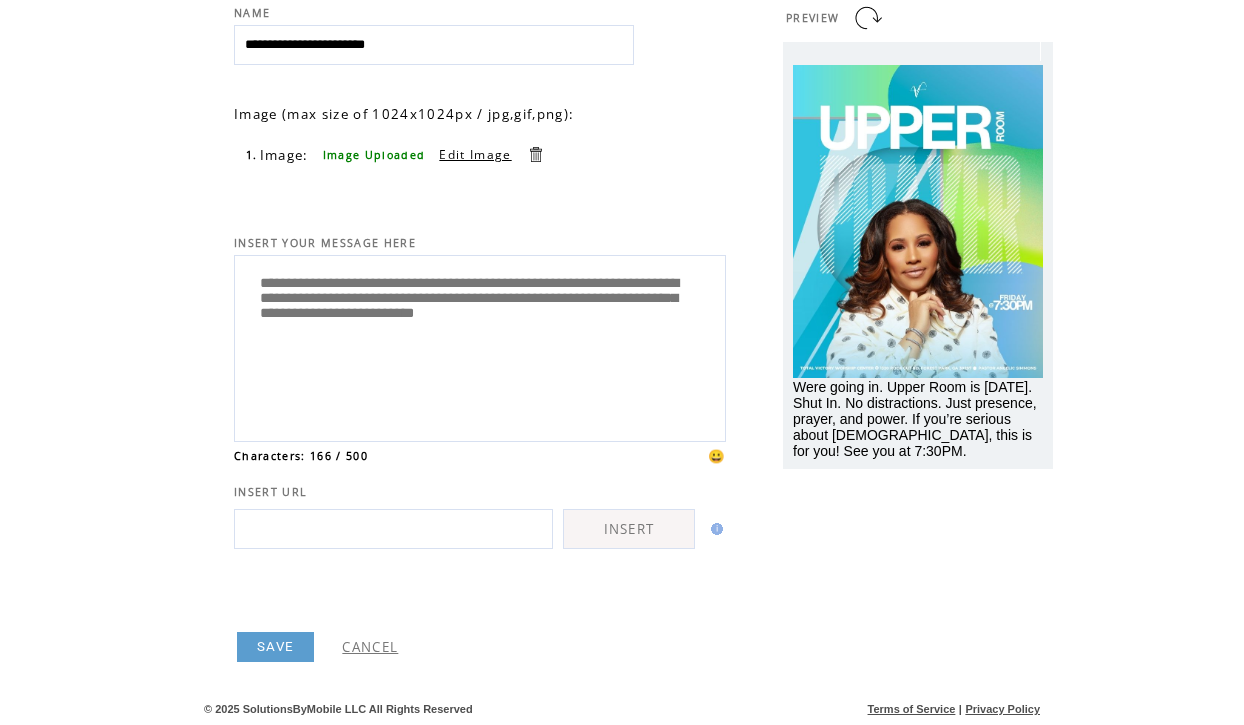 scroll, scrollTop: 132, scrollLeft: 0, axis: vertical 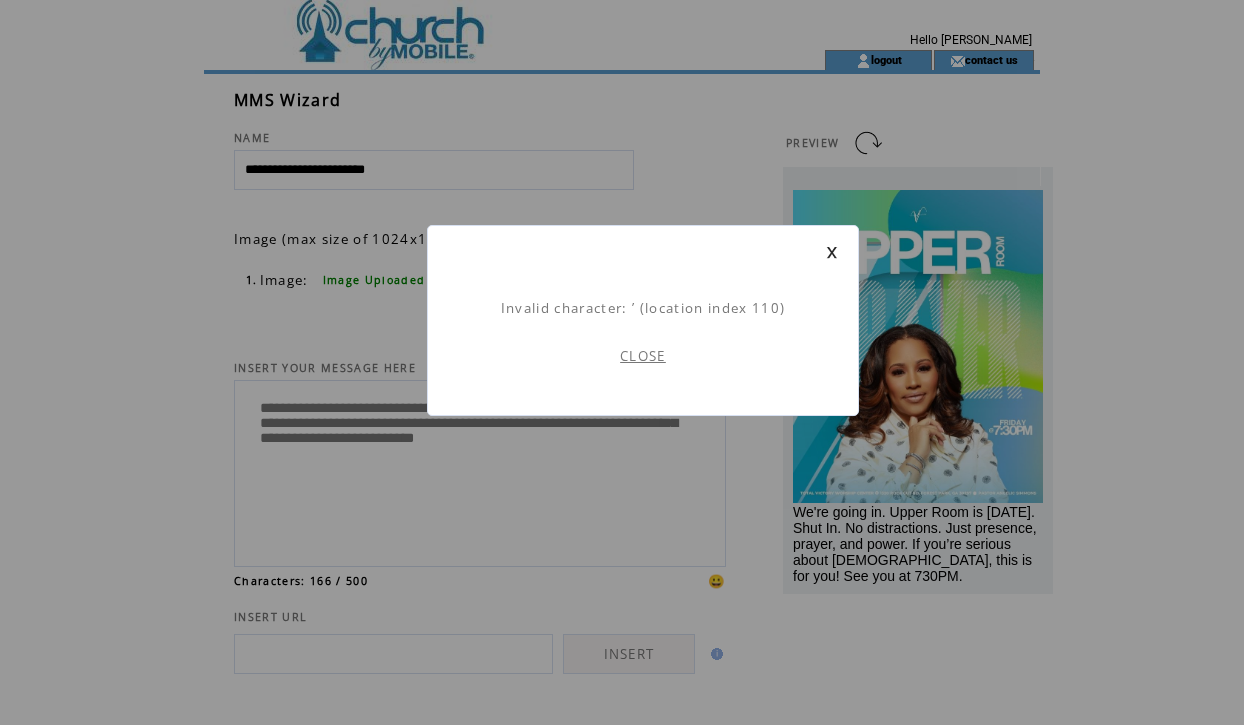 click on "CLOSE" at bounding box center [643, 356] 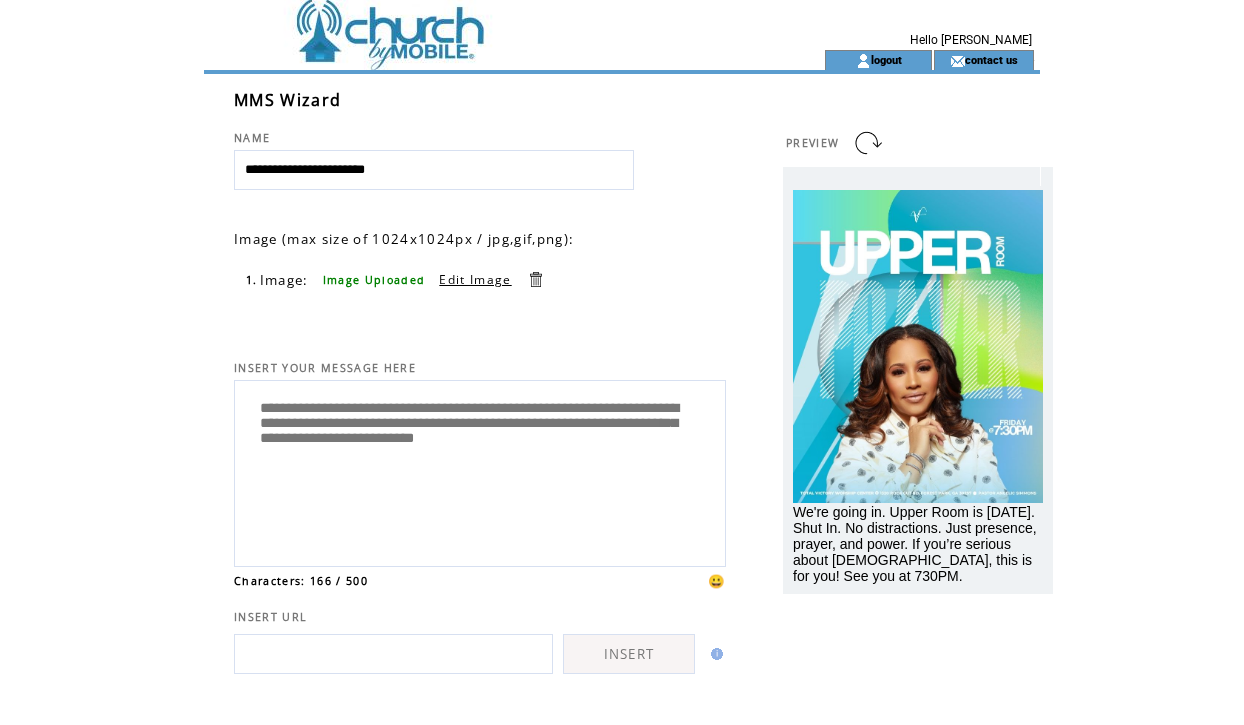 scroll, scrollTop: 0, scrollLeft: 0, axis: both 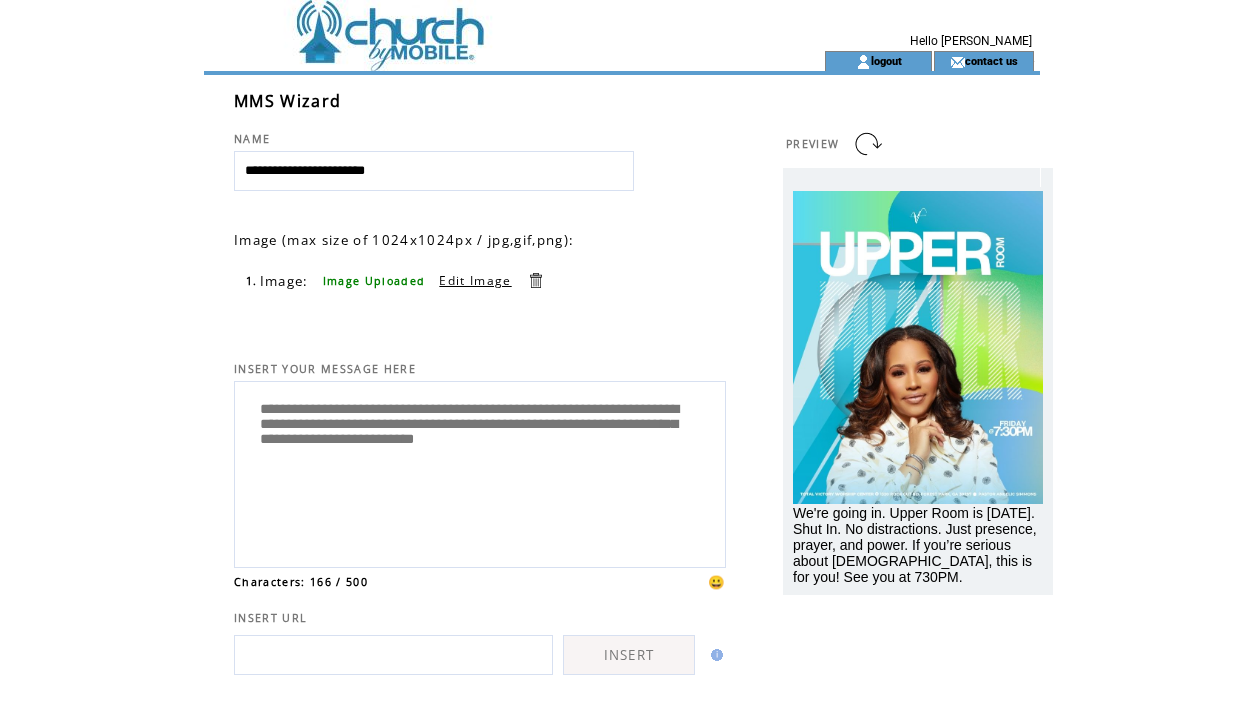 click on "**********" at bounding box center [480, 472] 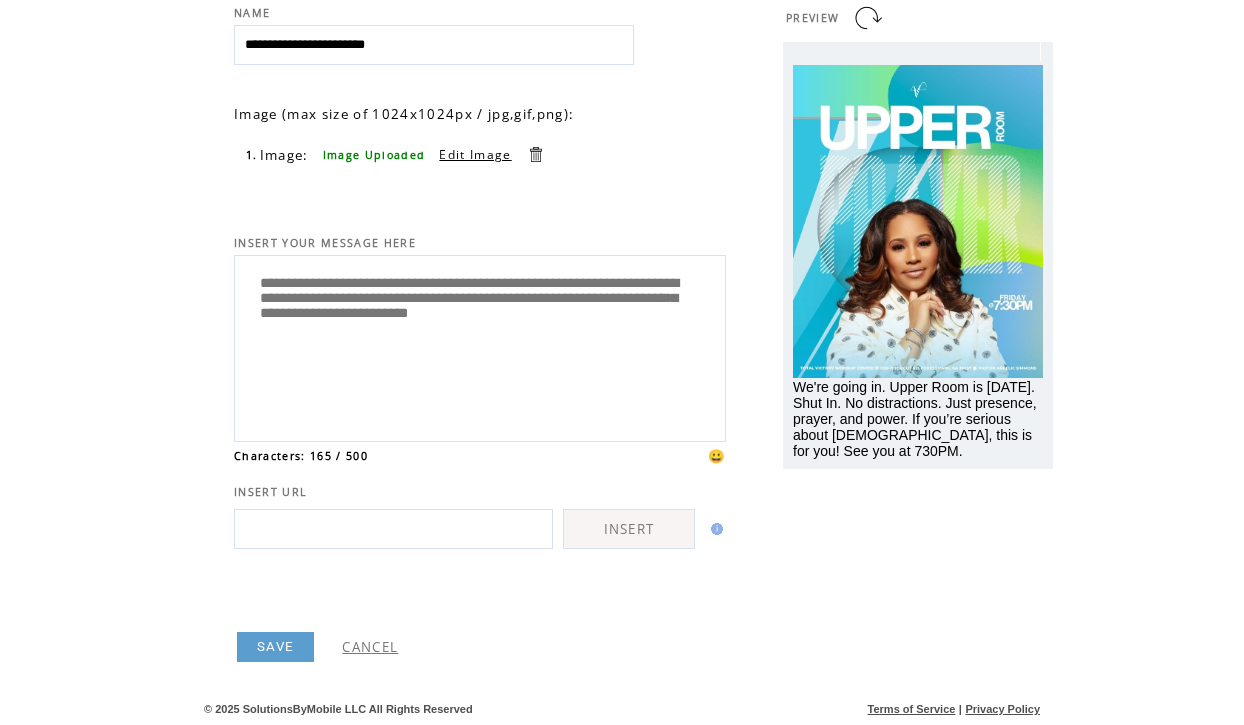scroll, scrollTop: 132, scrollLeft: 0, axis: vertical 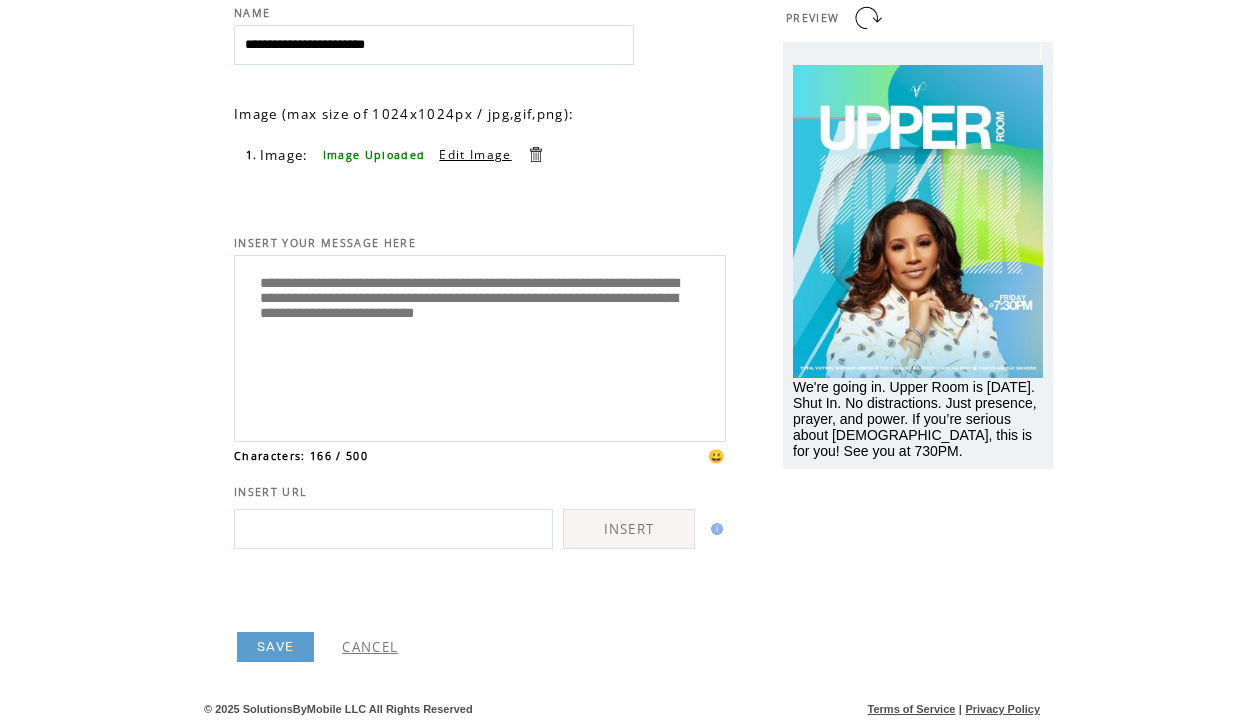 click on "**********" at bounding box center (480, 346) 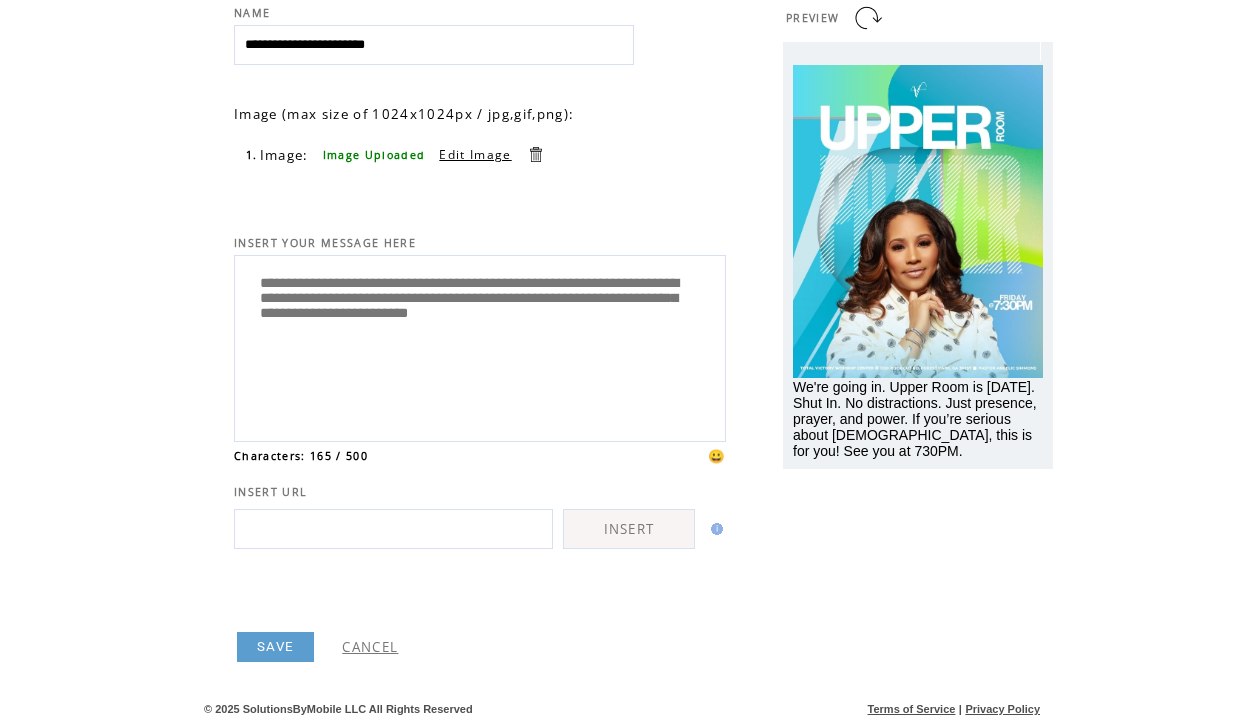 click on "**********" at bounding box center (480, 346) 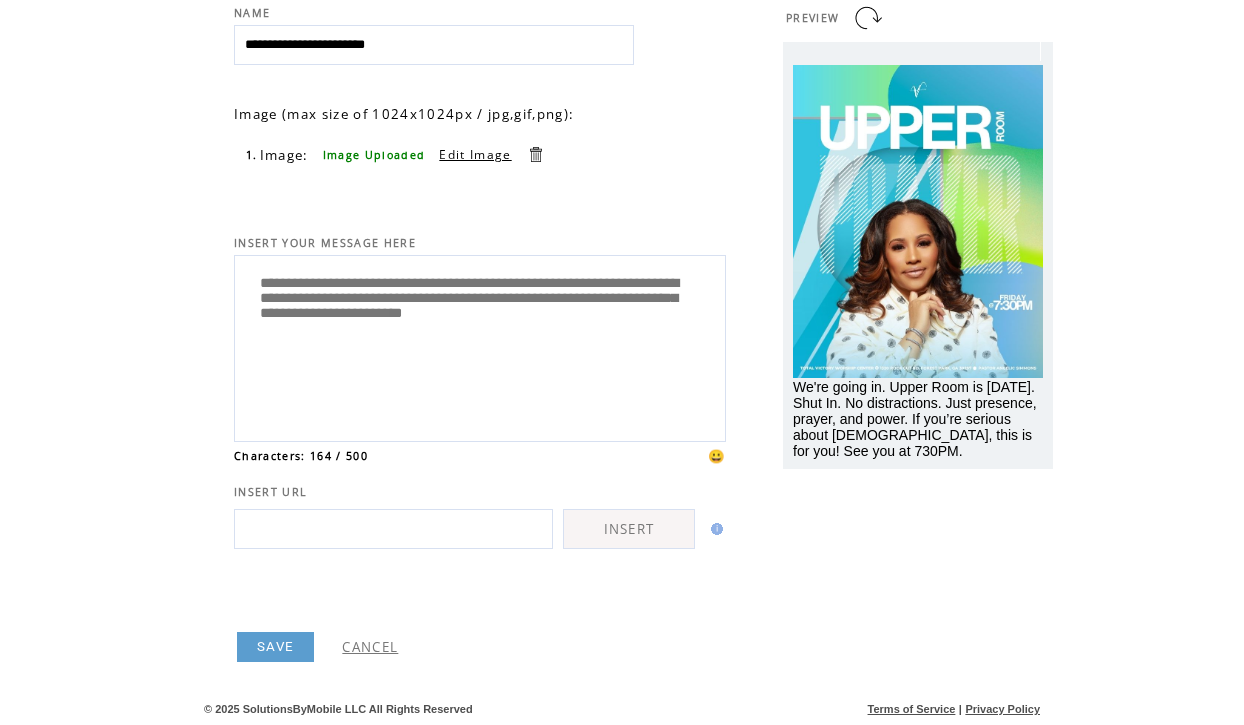 type on "**********" 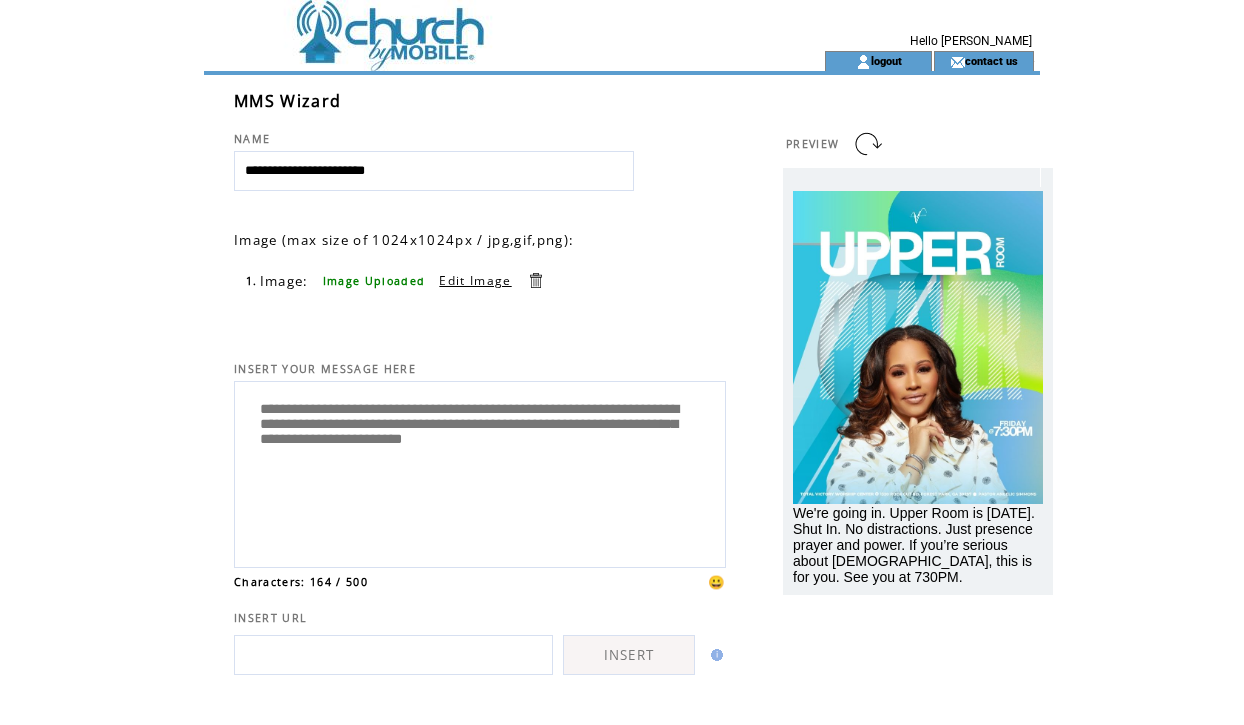 scroll, scrollTop: 1, scrollLeft: 0, axis: vertical 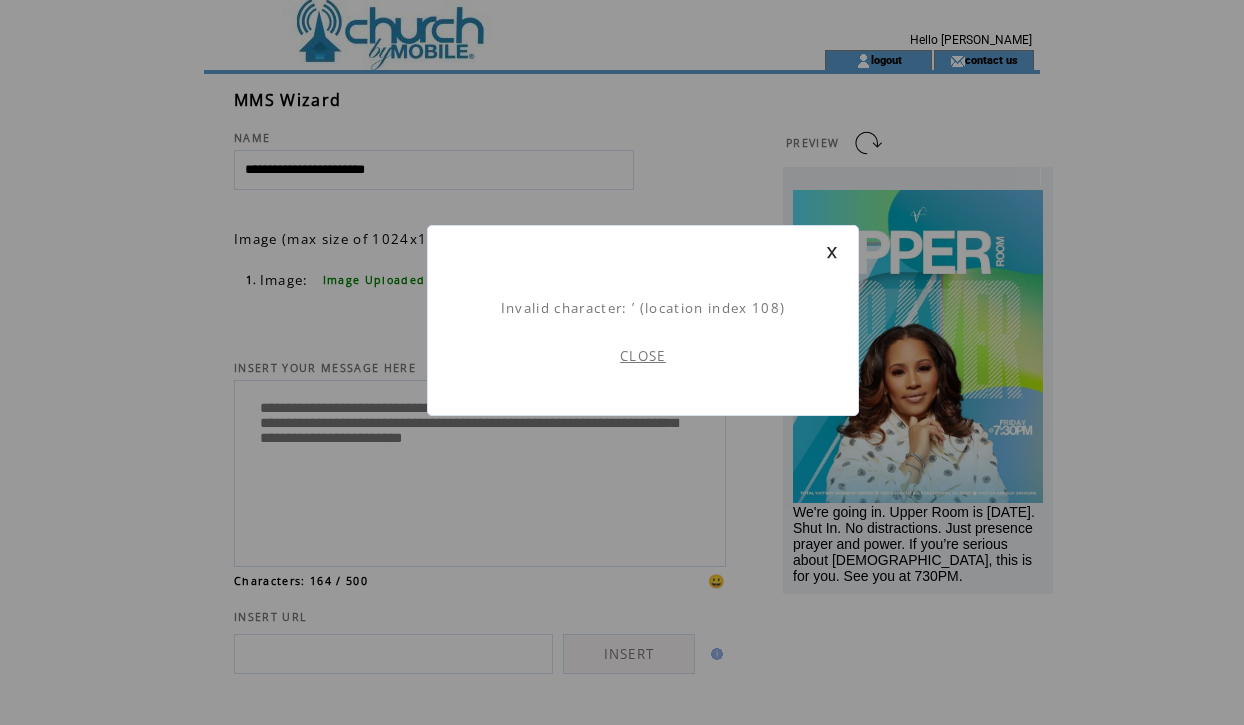 click on "CLOSE" at bounding box center (643, 356) 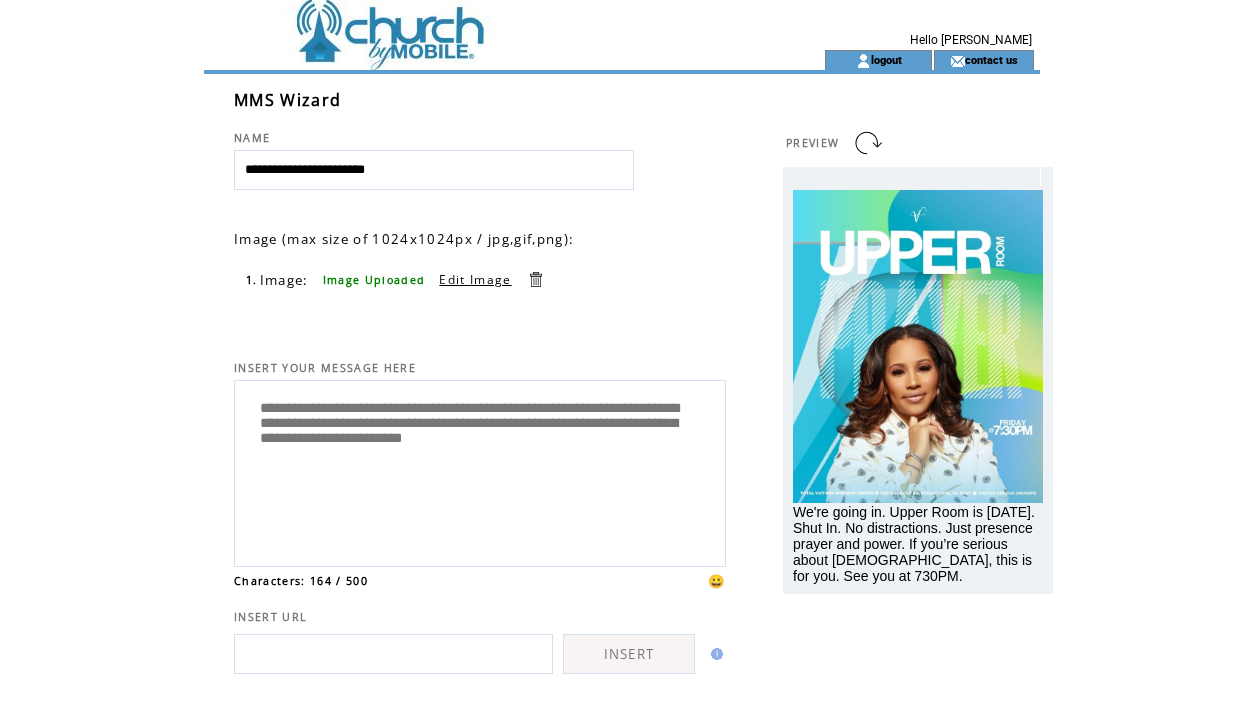 scroll, scrollTop: 0, scrollLeft: 0, axis: both 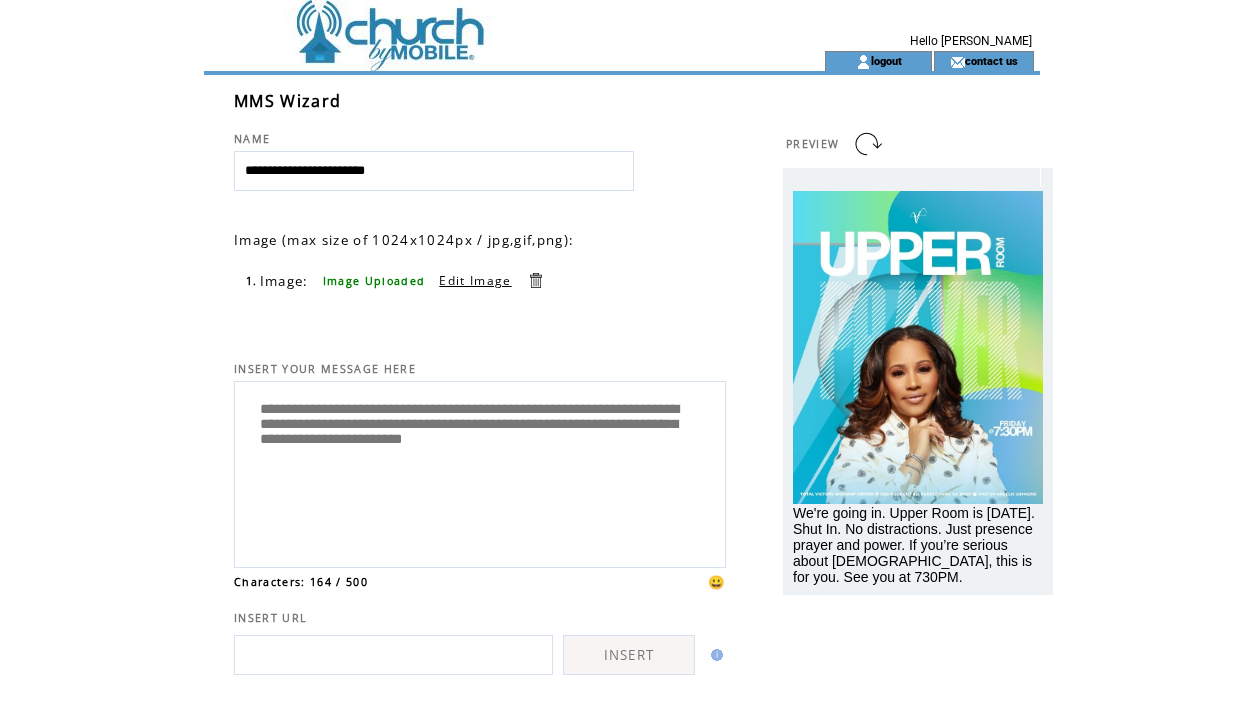 drag, startPoint x: 358, startPoint y: 476, endPoint x: 200, endPoint y: 366, distance: 192.52013 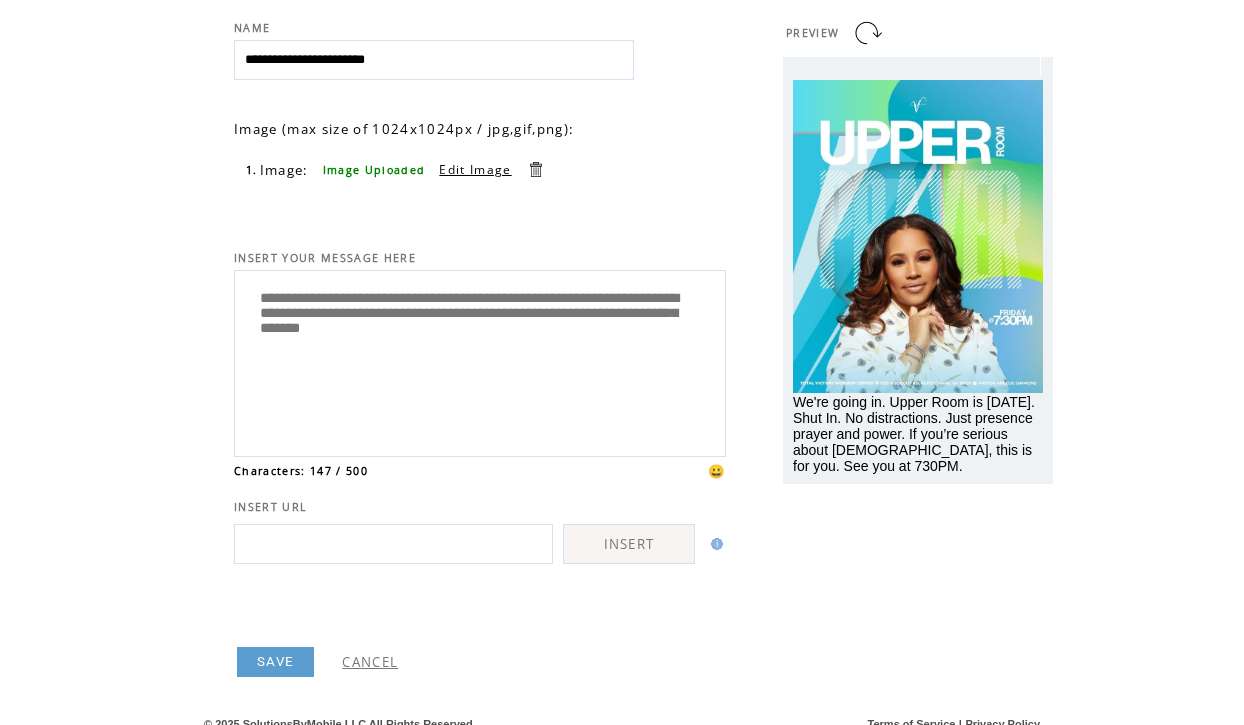scroll, scrollTop: 132, scrollLeft: 0, axis: vertical 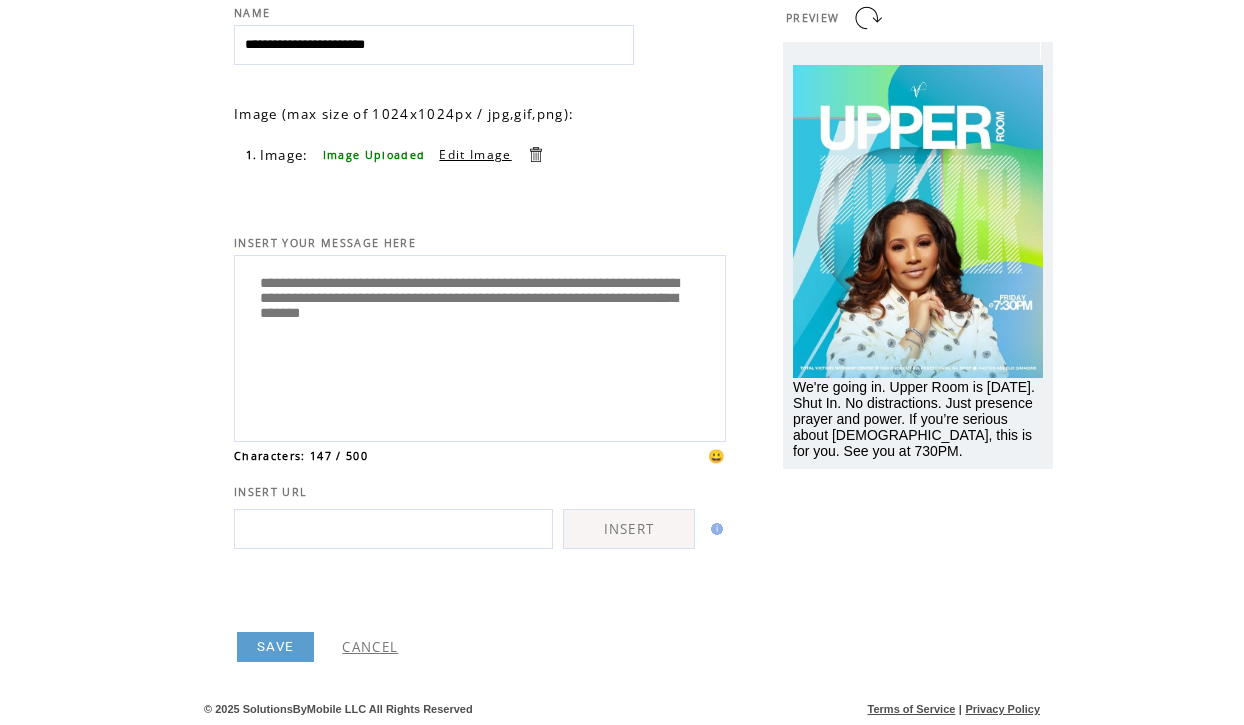 type on "**********" 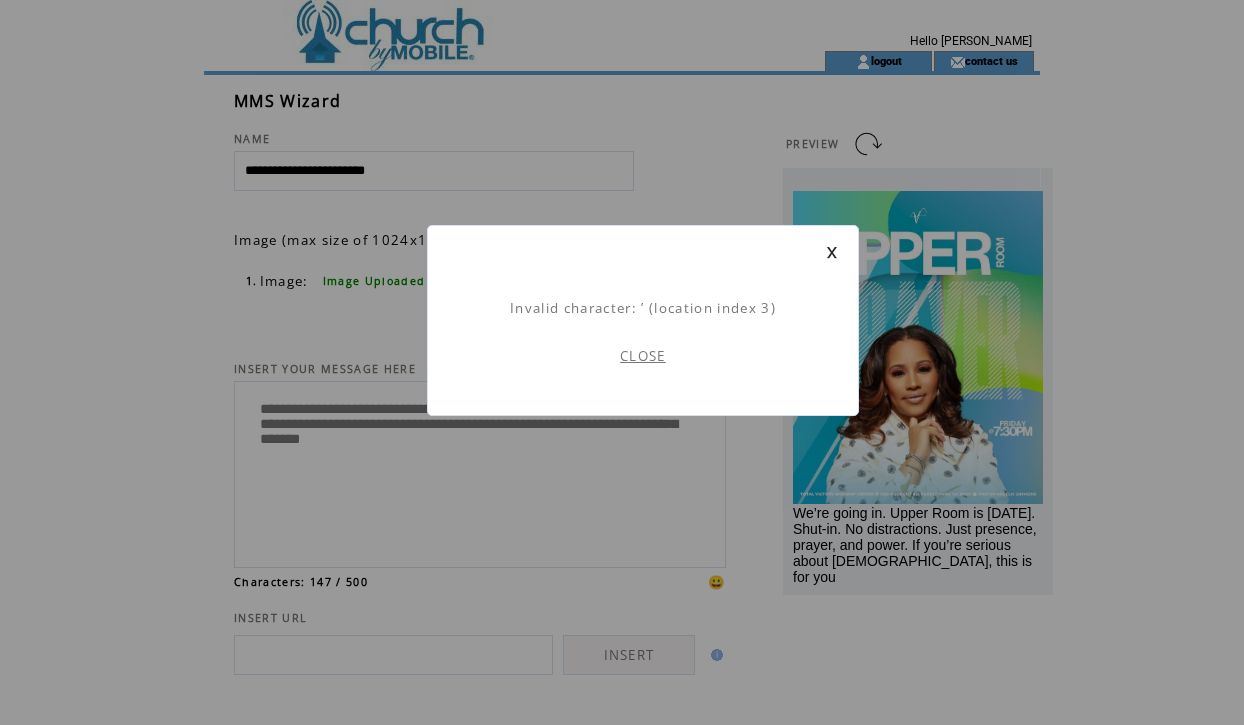 scroll, scrollTop: 1, scrollLeft: 0, axis: vertical 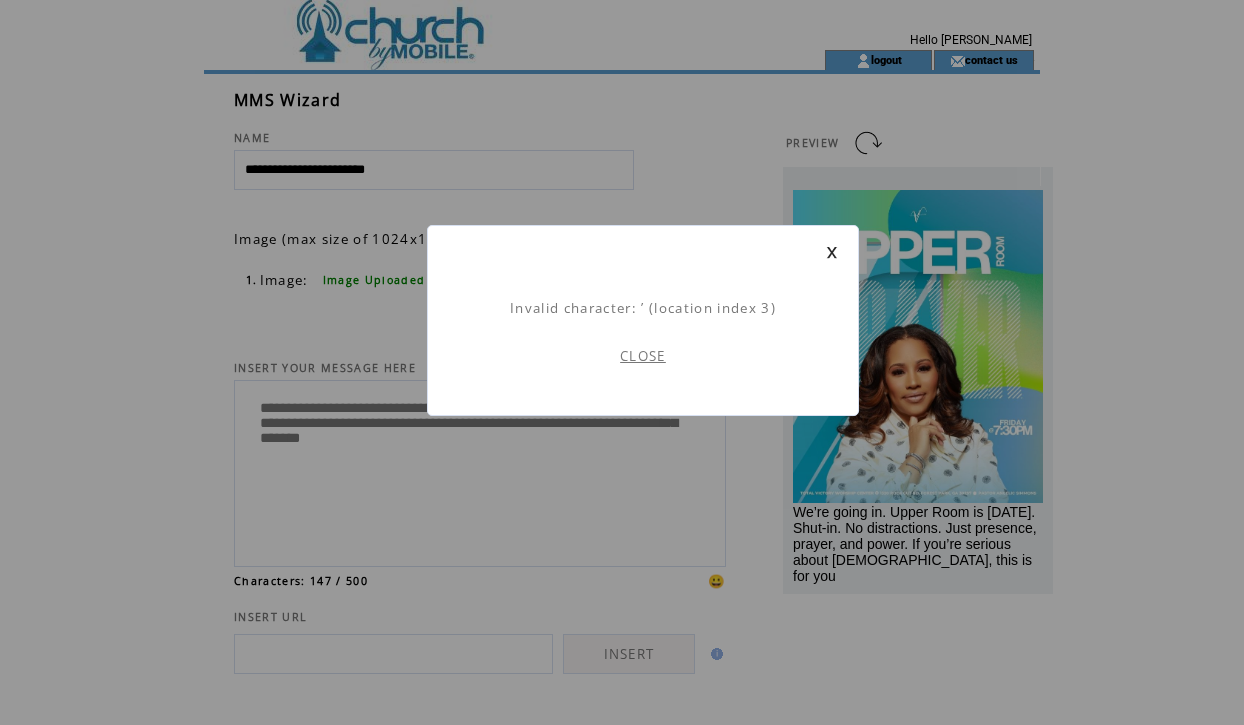 click on "CLOSE" at bounding box center (643, 356) 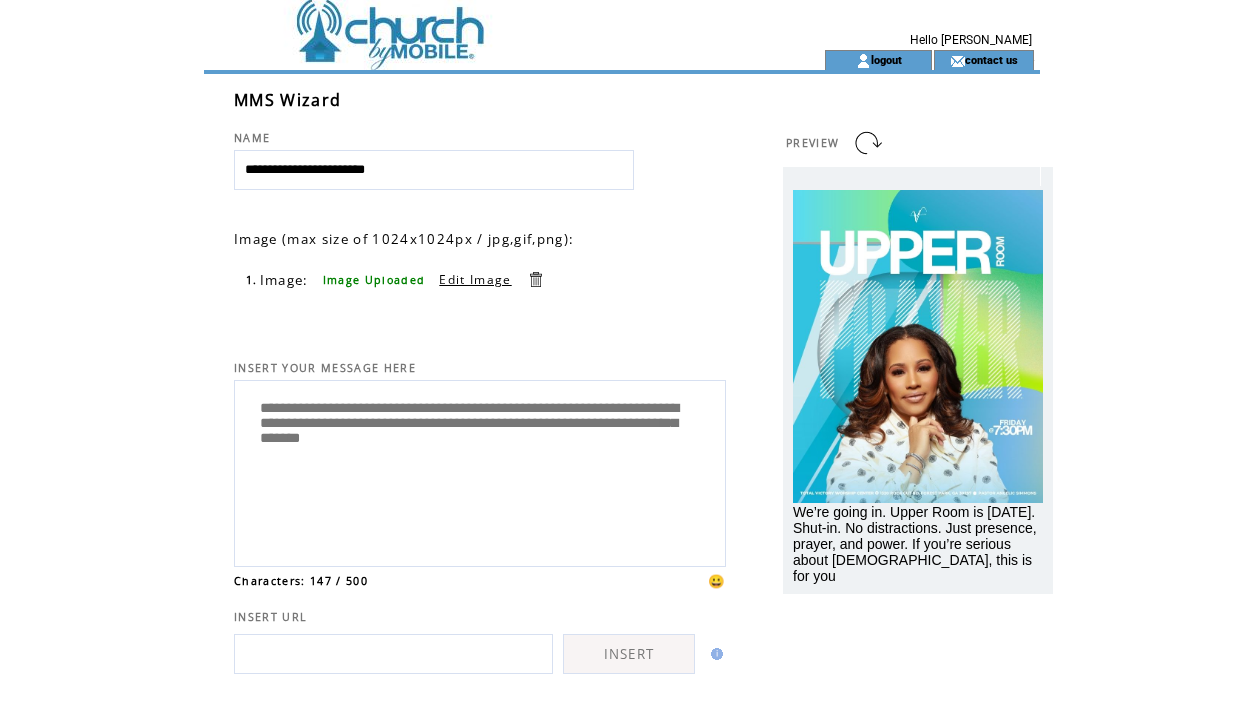 scroll, scrollTop: 0, scrollLeft: 0, axis: both 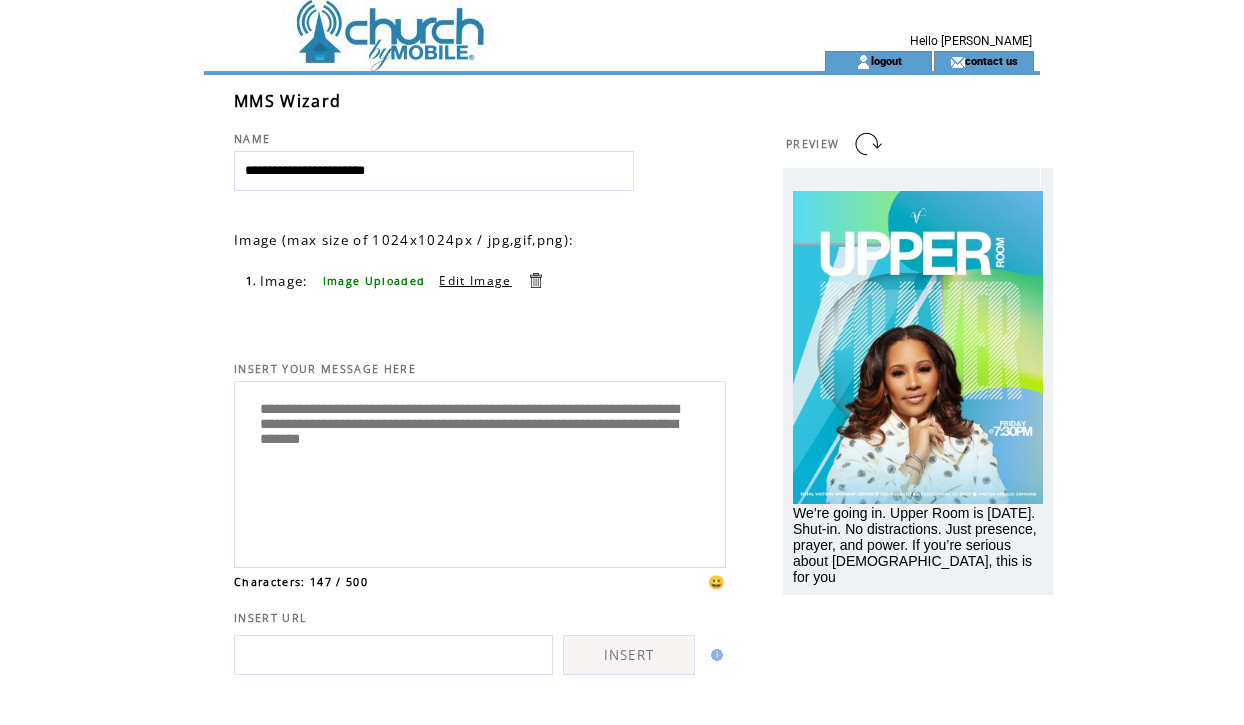 drag, startPoint x: 603, startPoint y: 460, endPoint x: 206, endPoint y: 414, distance: 399.6561 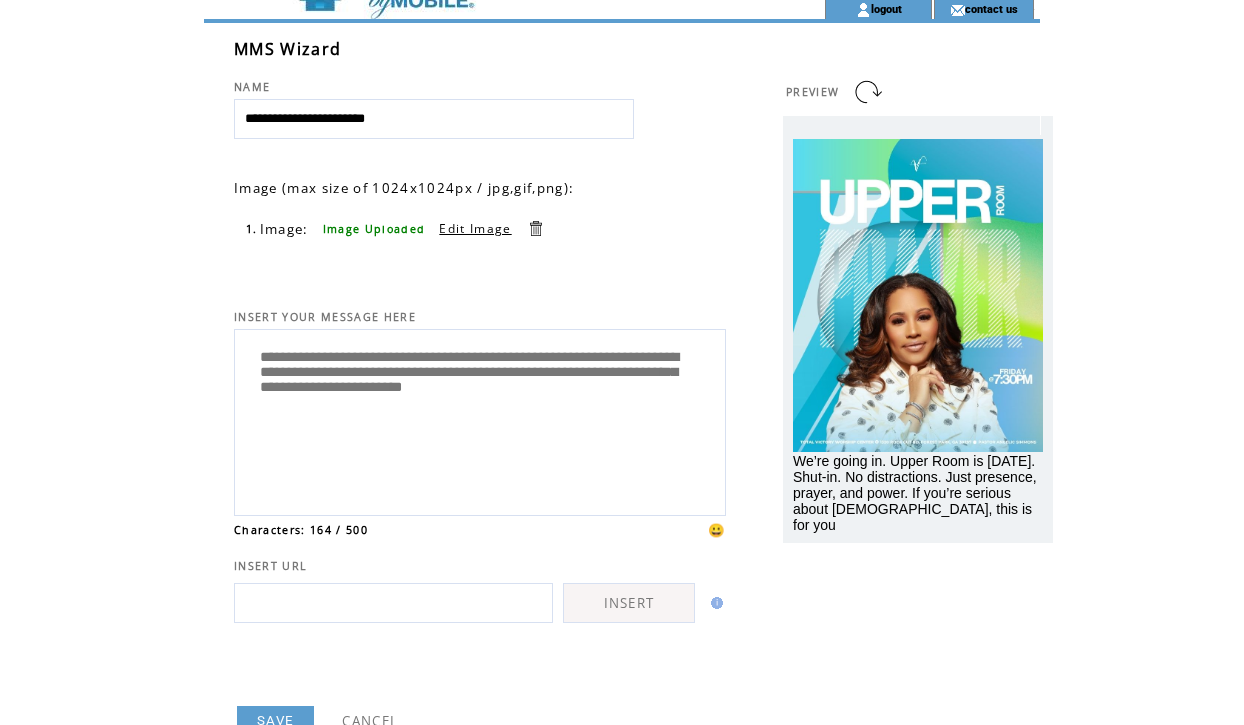 scroll, scrollTop: 125, scrollLeft: 0, axis: vertical 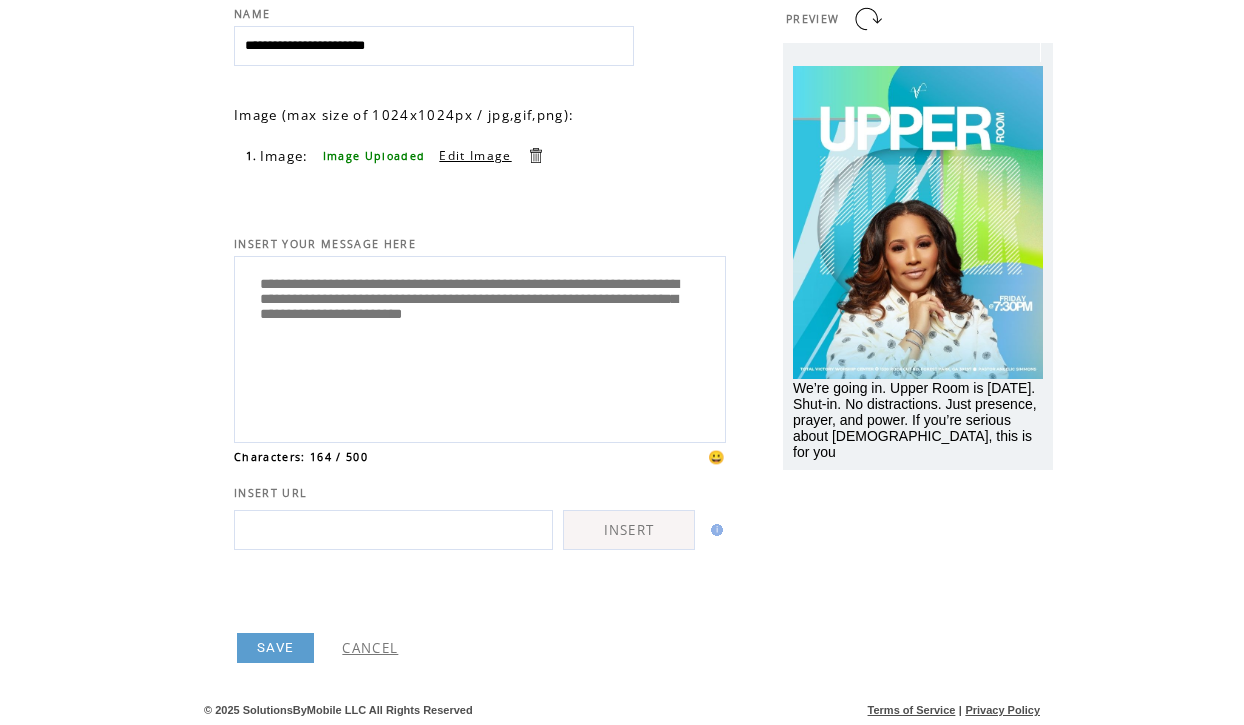 type on "**********" 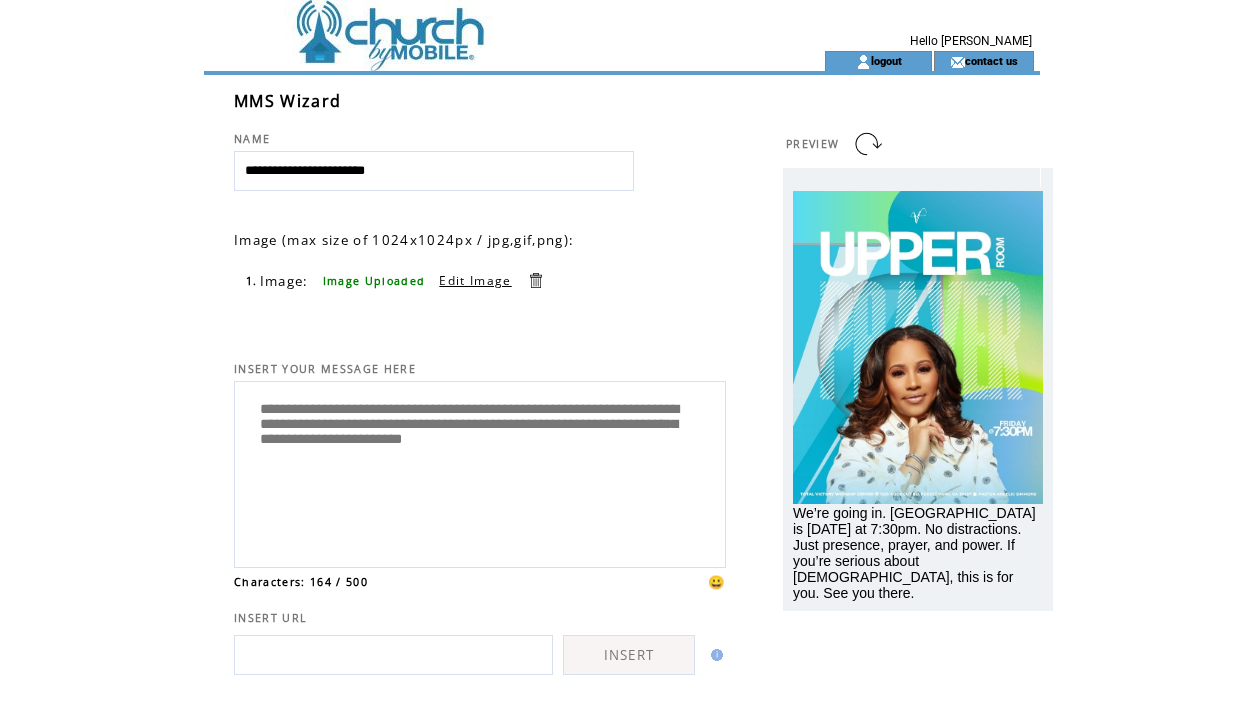 scroll, scrollTop: 1, scrollLeft: 0, axis: vertical 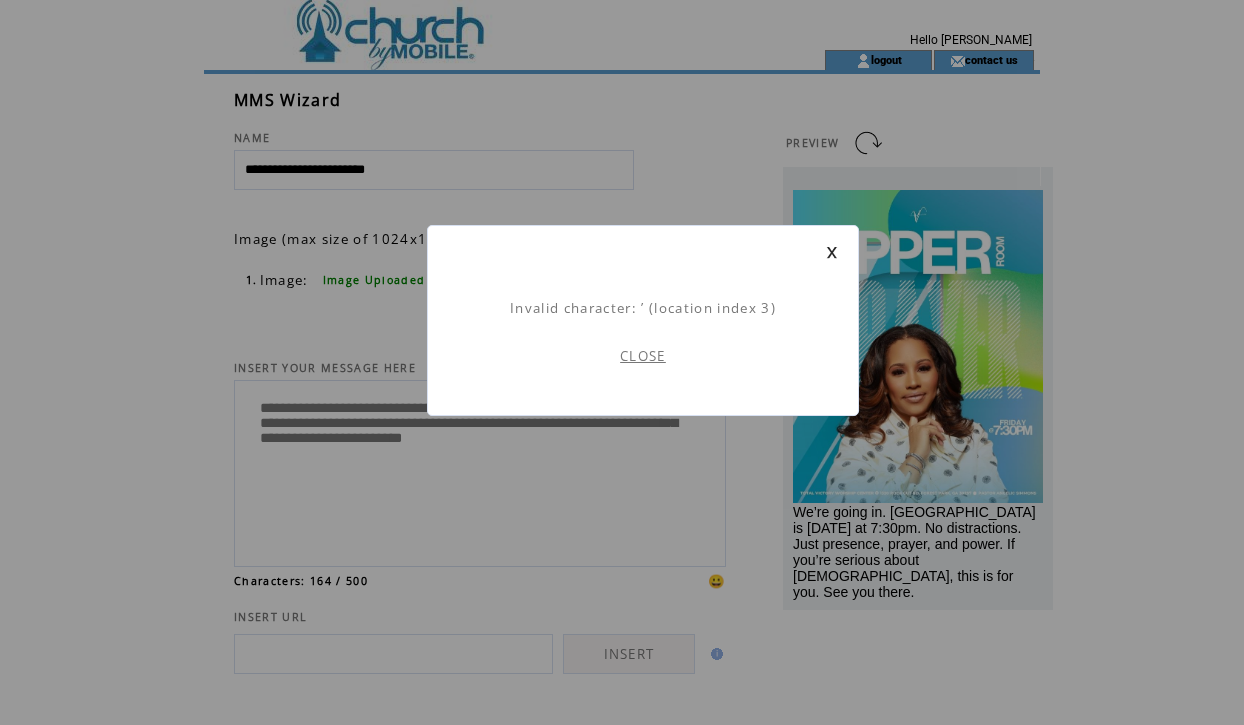 click on "CLOSE" at bounding box center (643, 356) 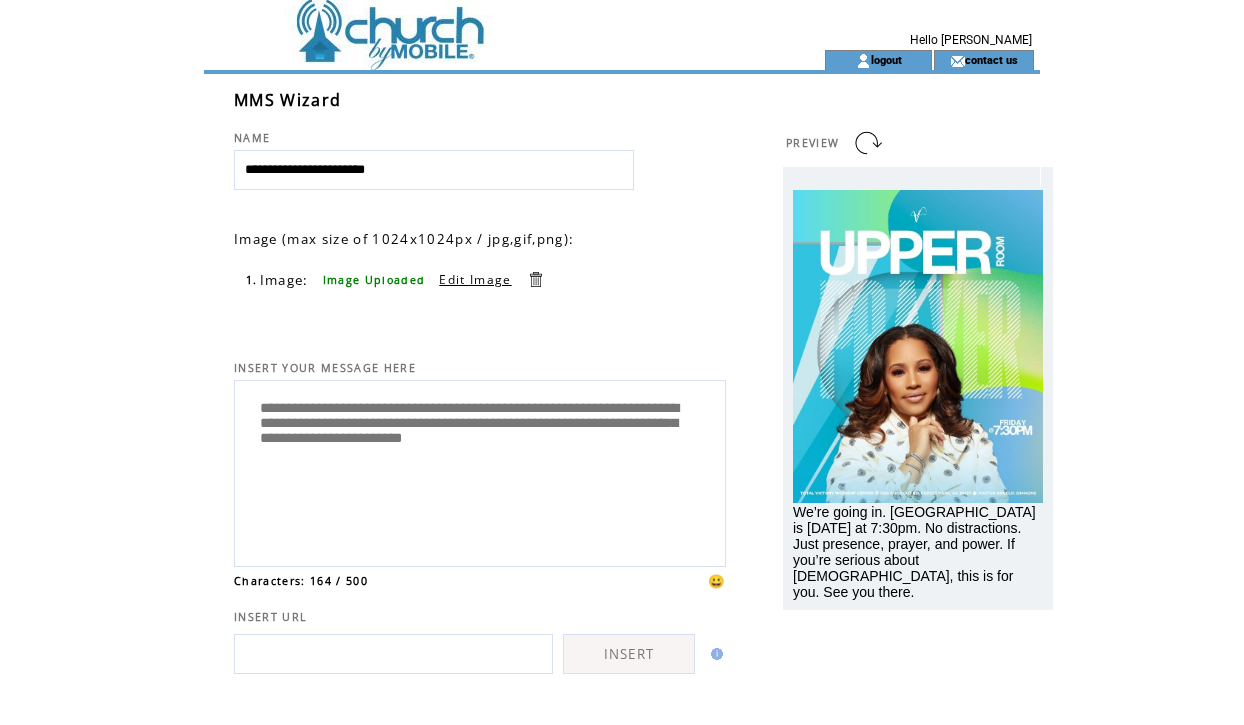 scroll, scrollTop: 0, scrollLeft: 0, axis: both 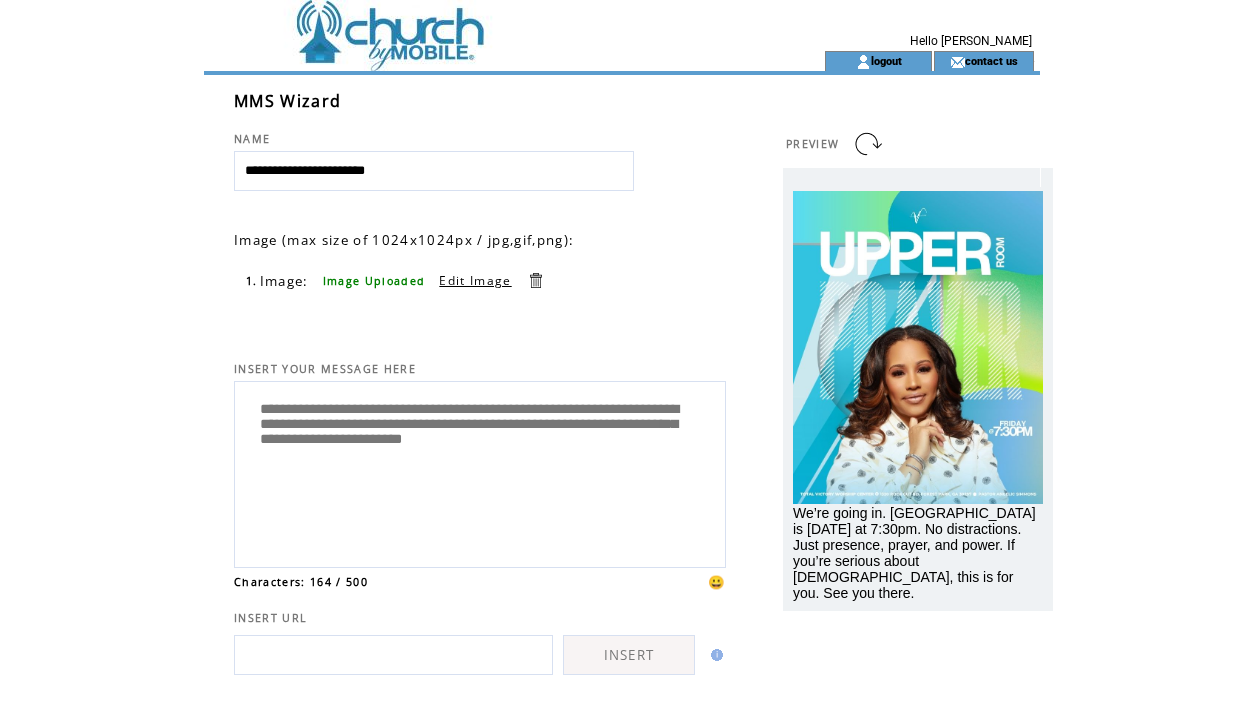 click on "**********" at bounding box center [480, 472] 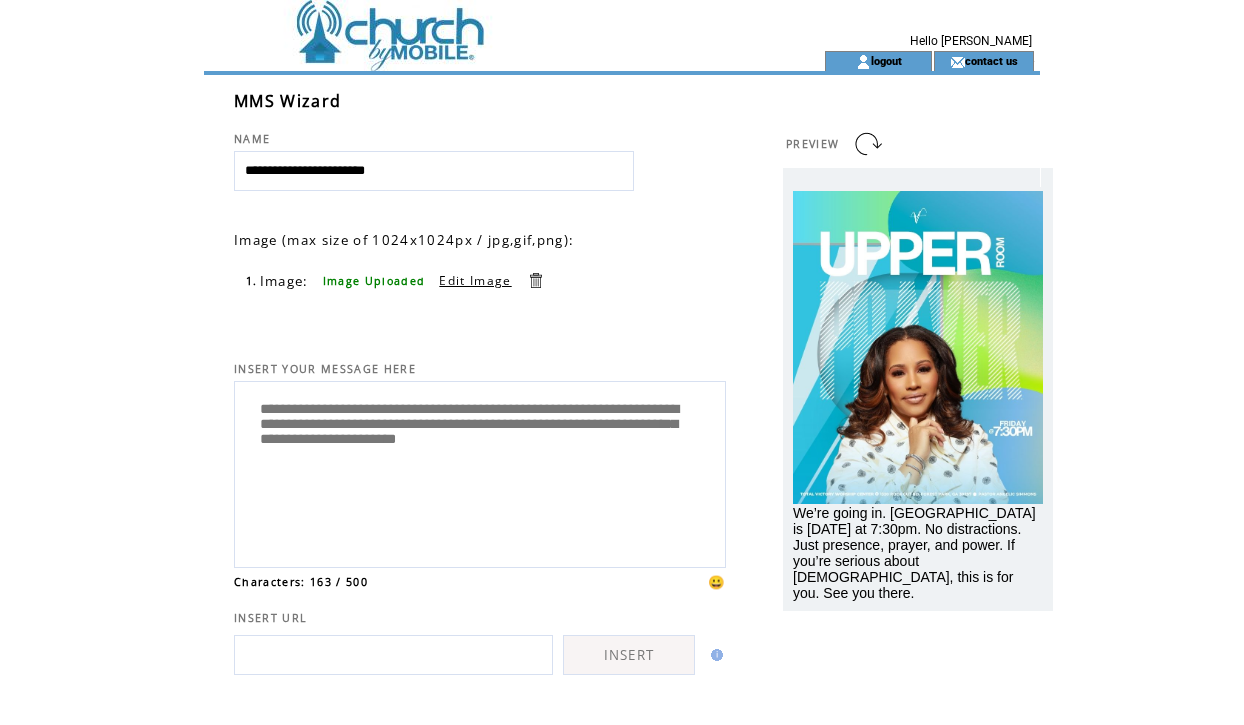 click on "**********" at bounding box center (480, 472) 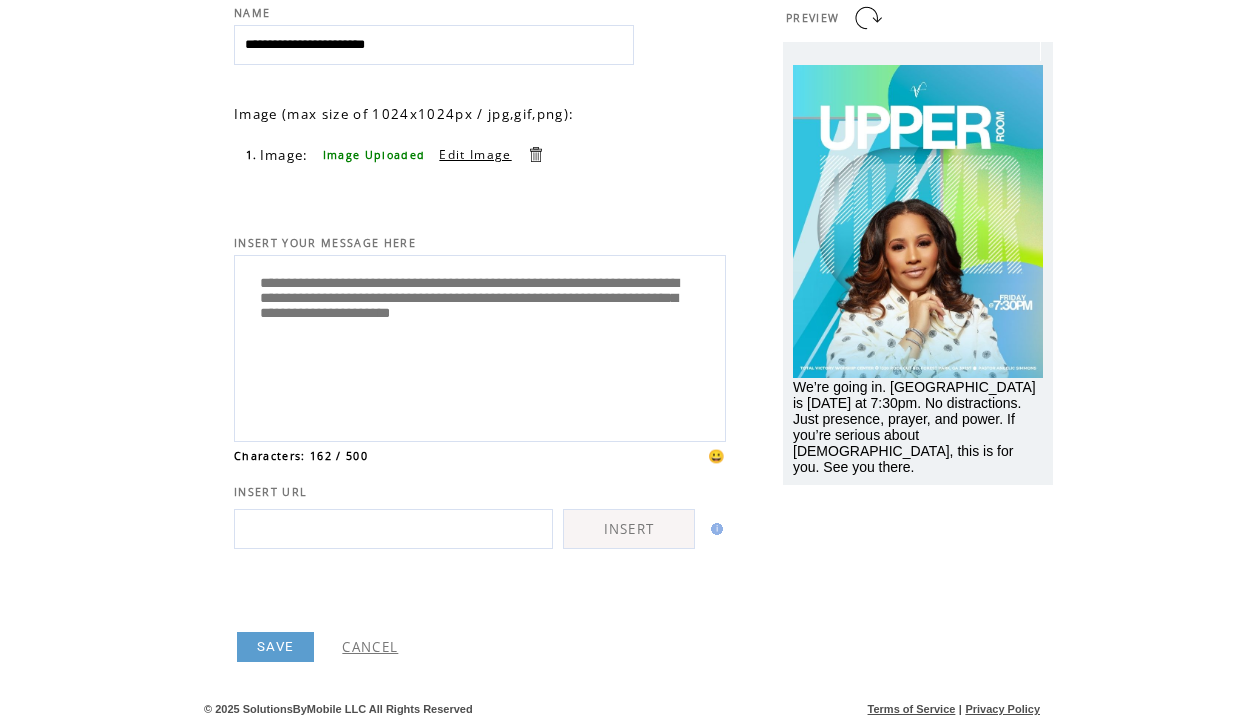 scroll, scrollTop: 132, scrollLeft: 0, axis: vertical 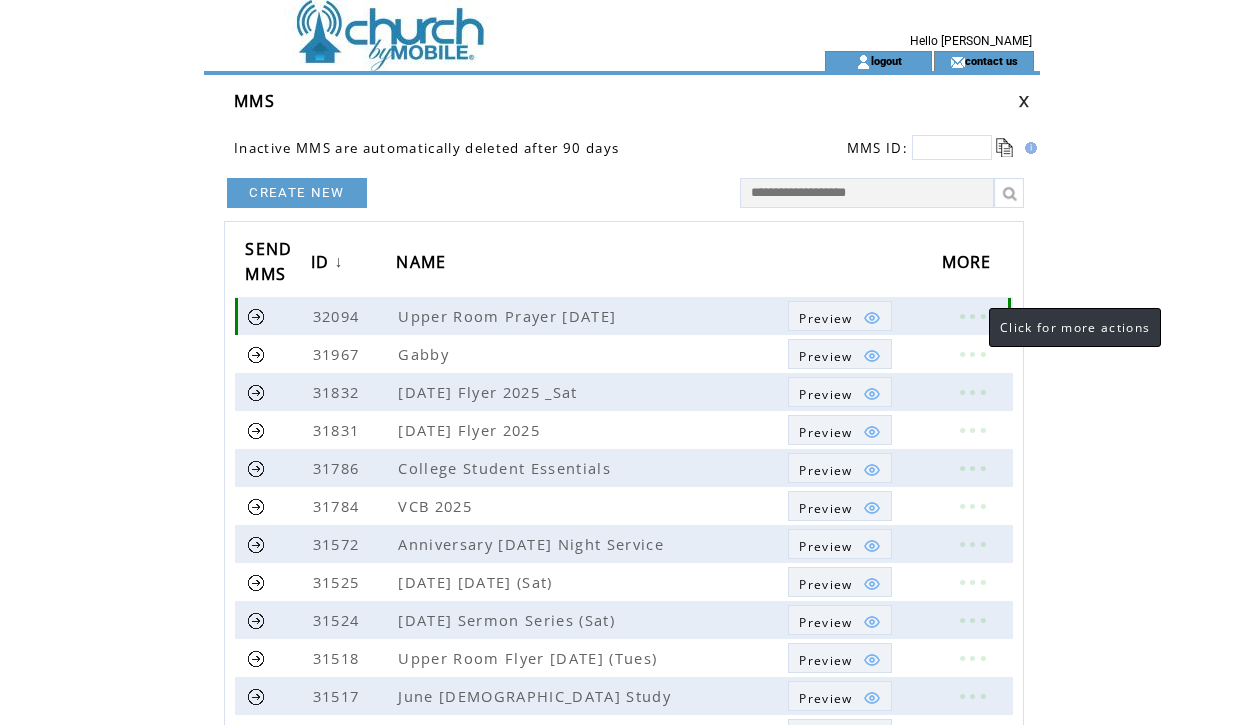 click at bounding box center (972, 316) 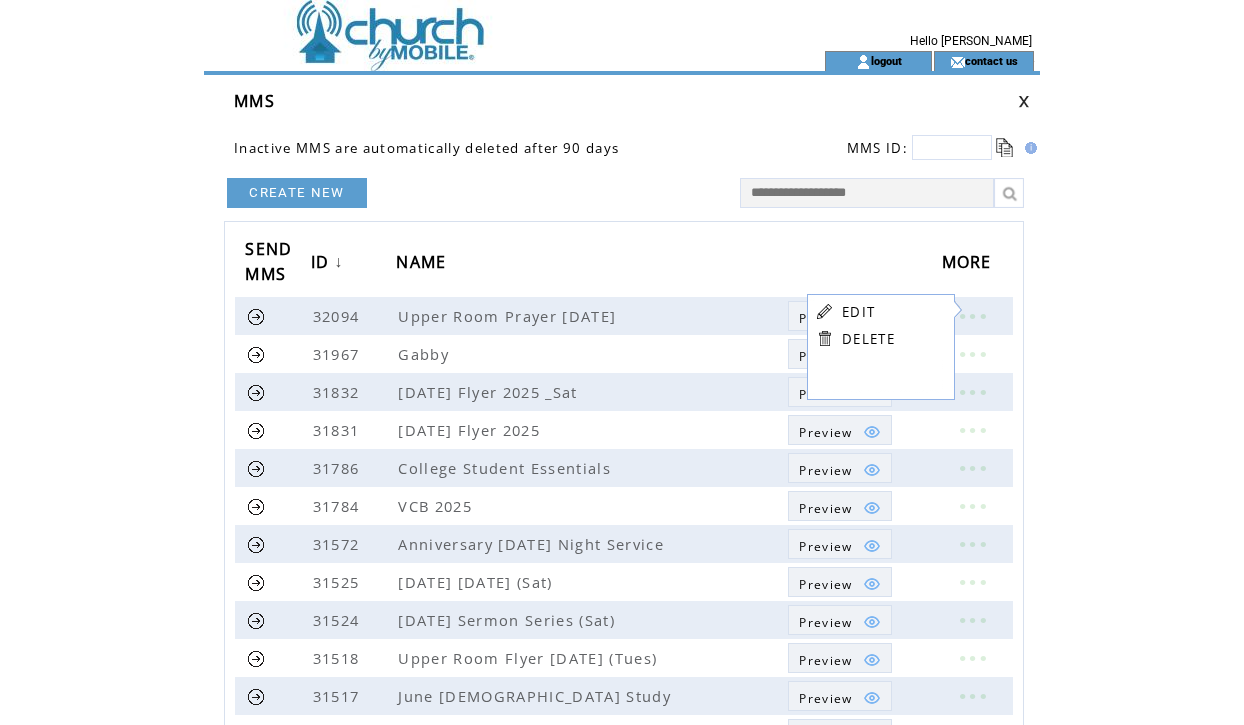 click on "EDIT" at bounding box center (858, 312) 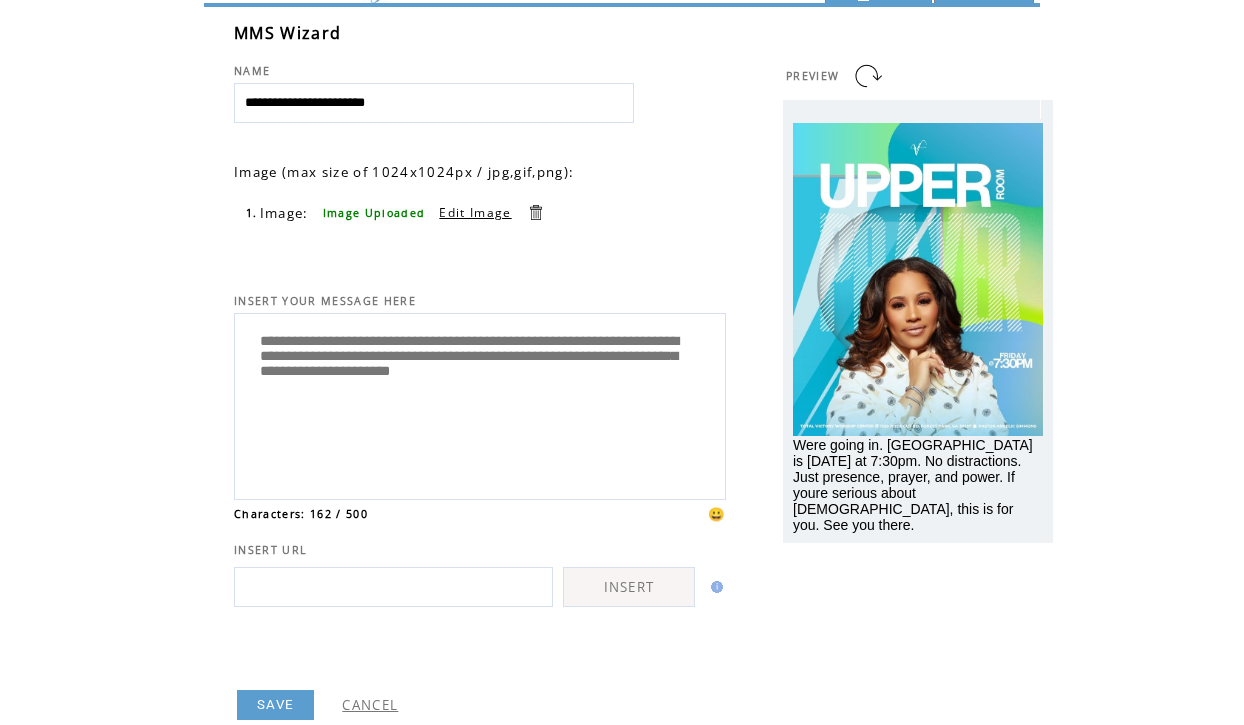 scroll, scrollTop: 71, scrollLeft: 0, axis: vertical 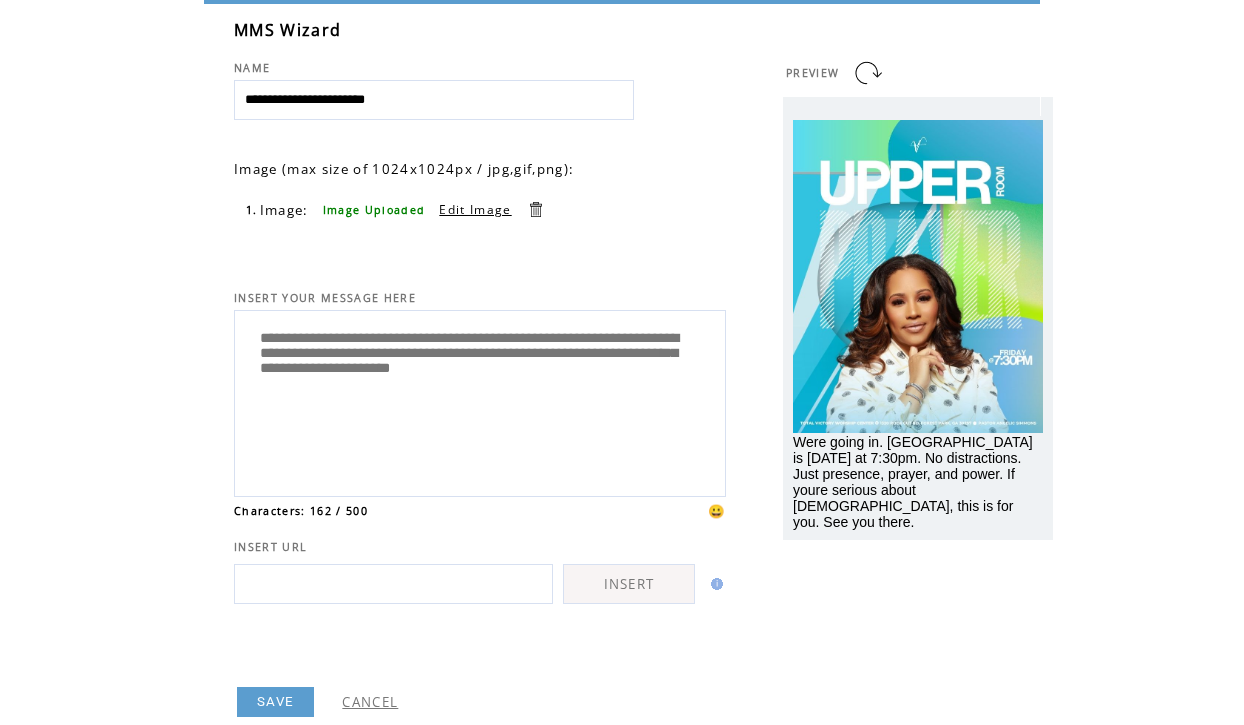 click on "SAVE" at bounding box center [275, 702] 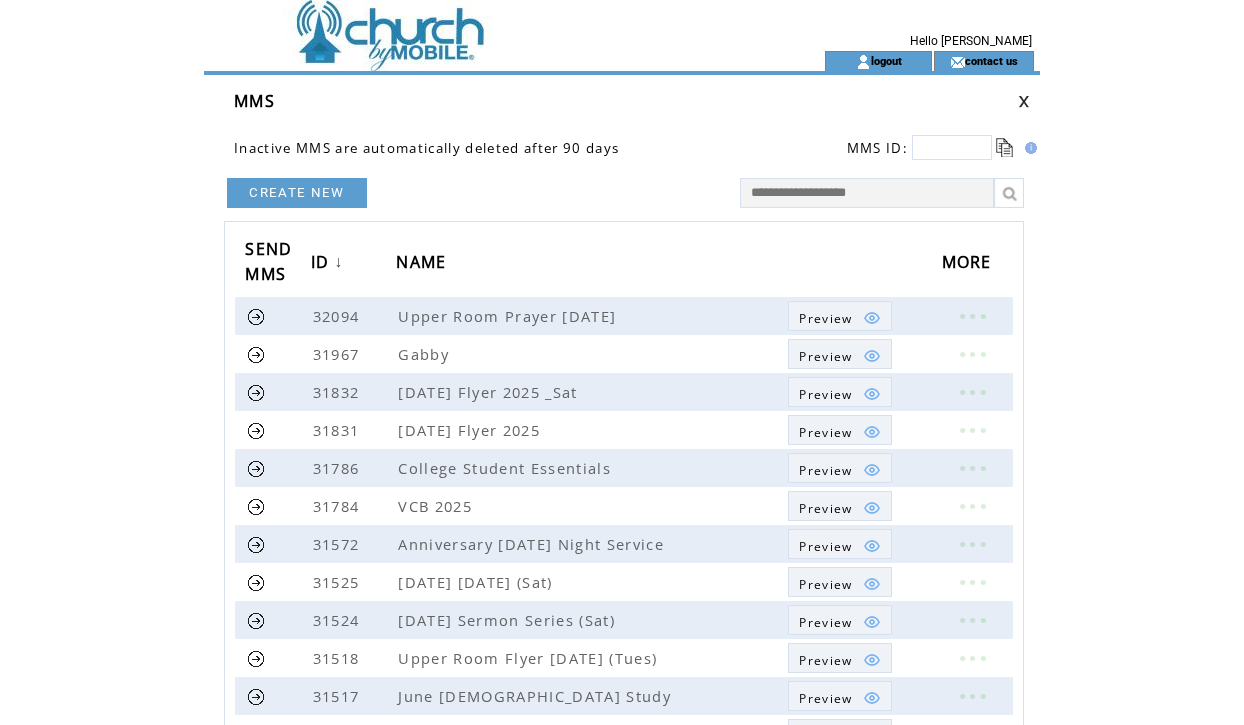 scroll, scrollTop: 0, scrollLeft: 0, axis: both 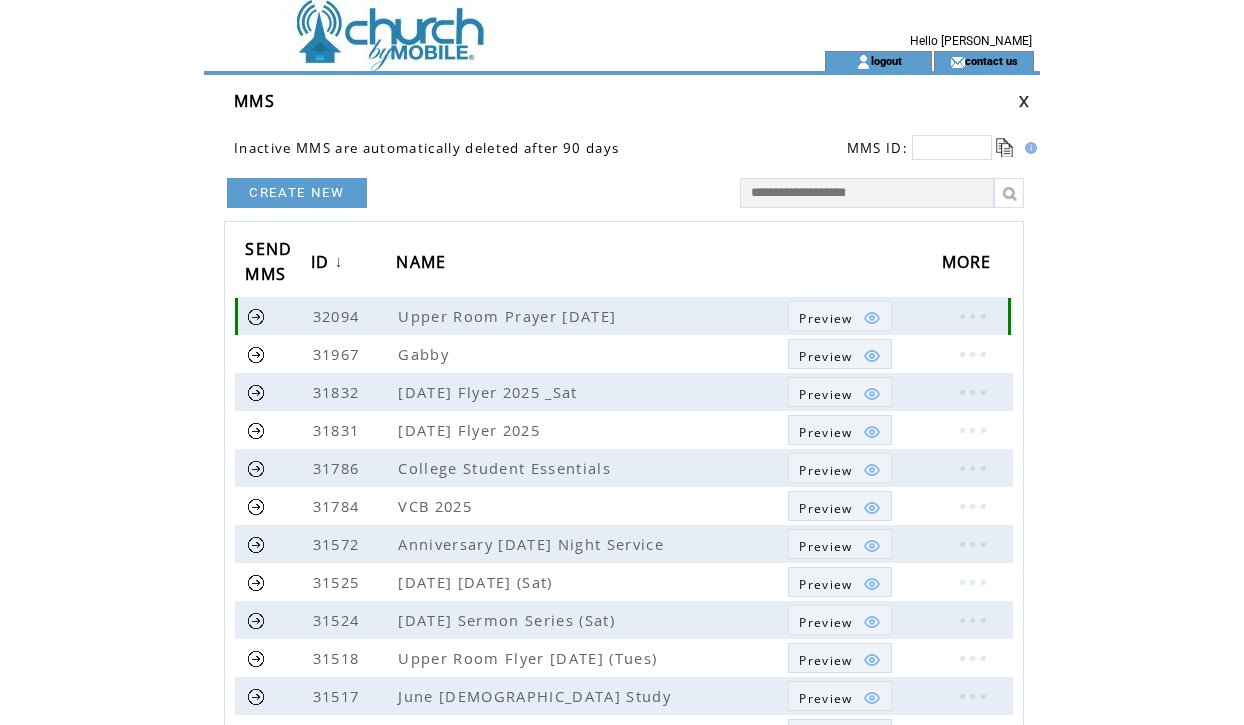 click at bounding box center (256, 316) 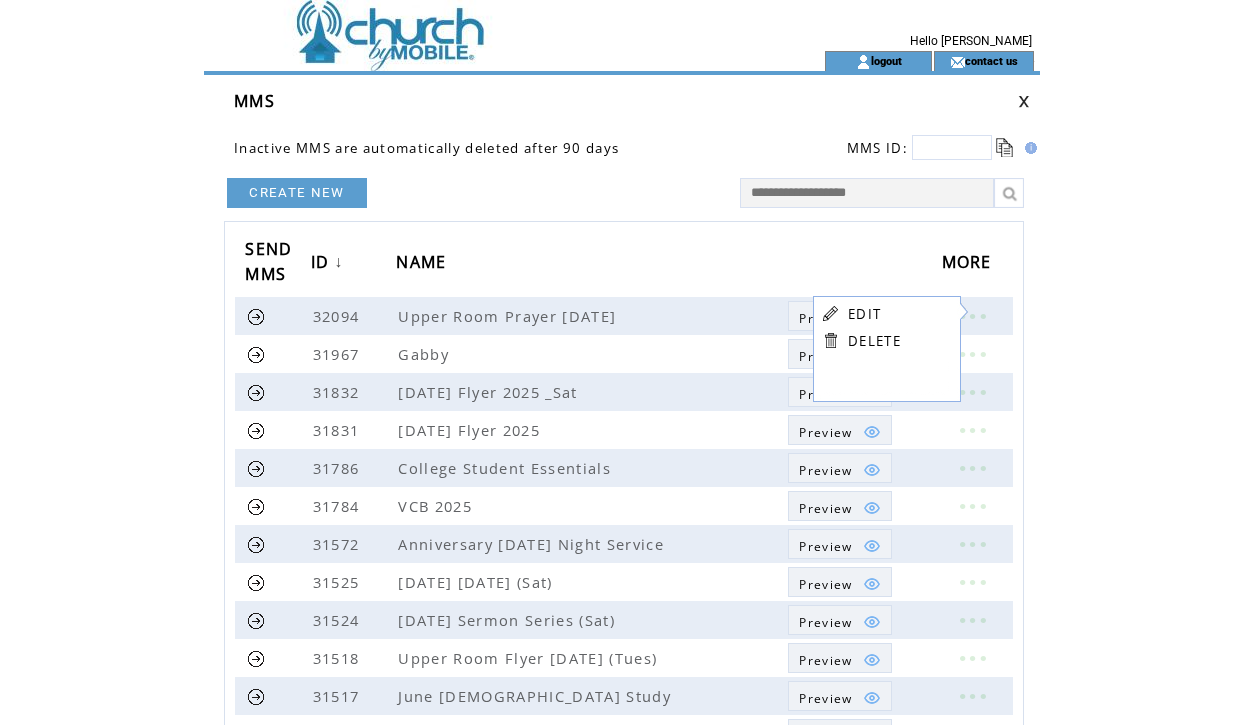 click on "EDIT" at bounding box center [864, 314] 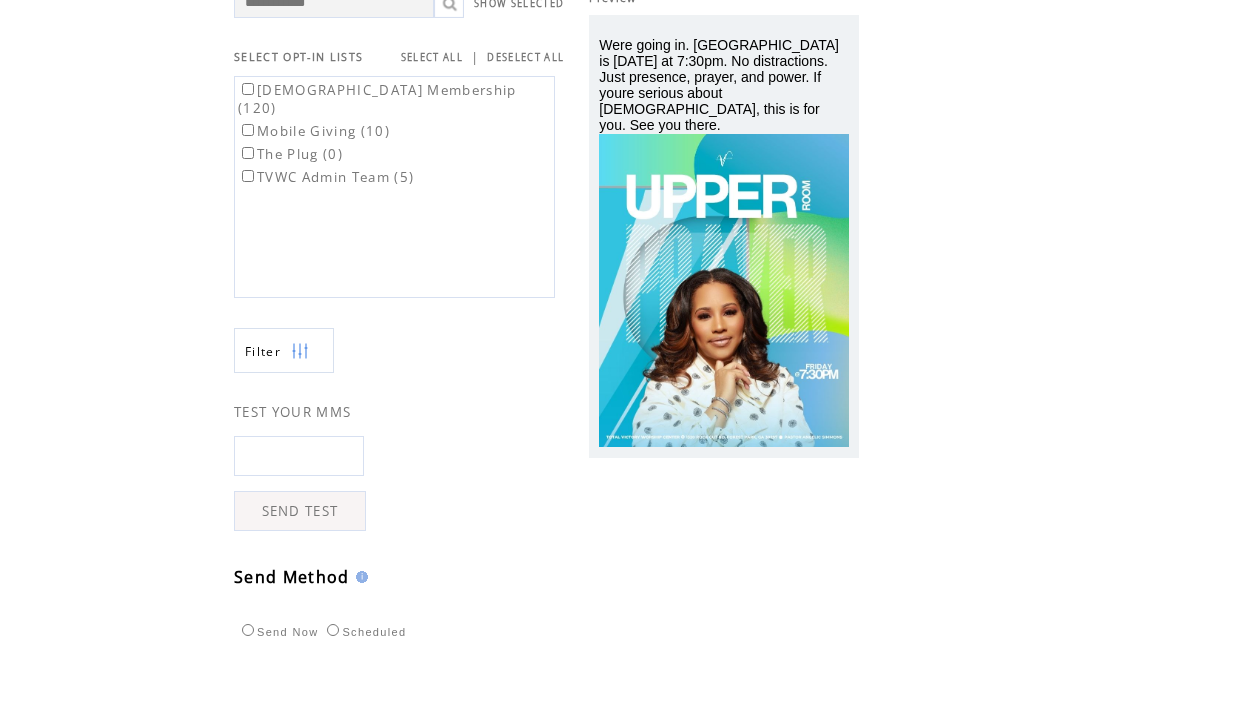 scroll, scrollTop: 176, scrollLeft: 0, axis: vertical 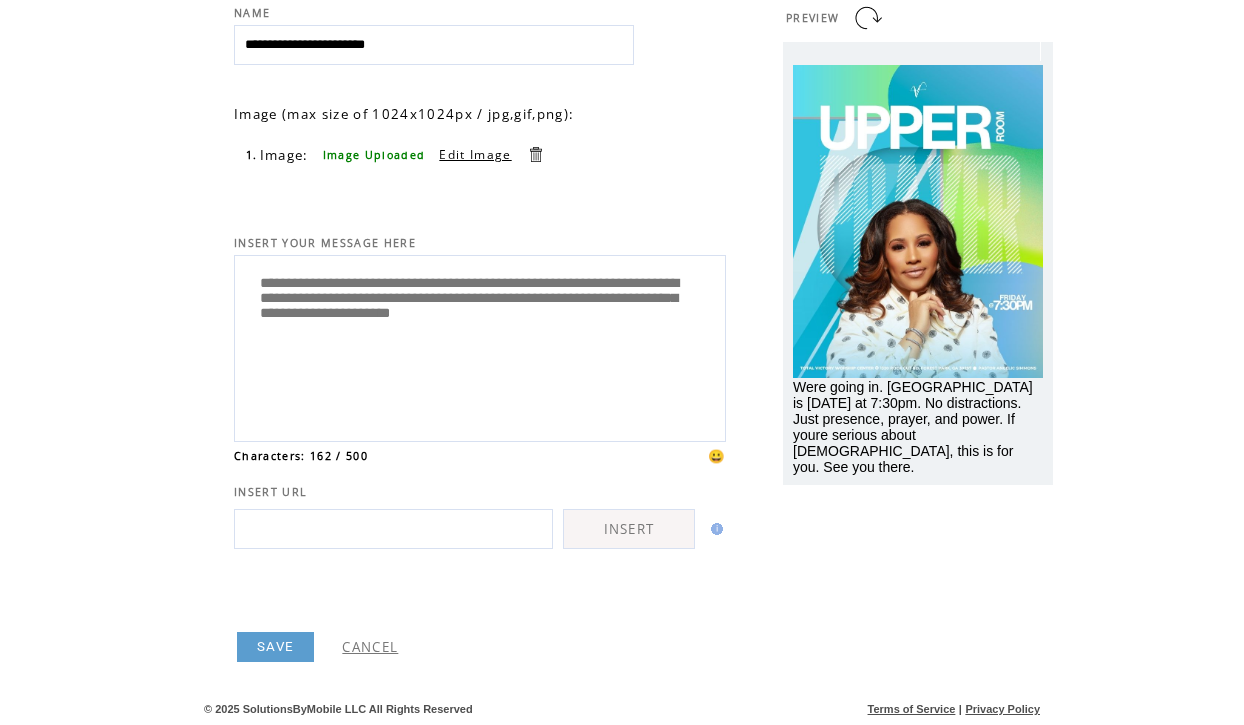 click on "SAVE" at bounding box center (287, 647) 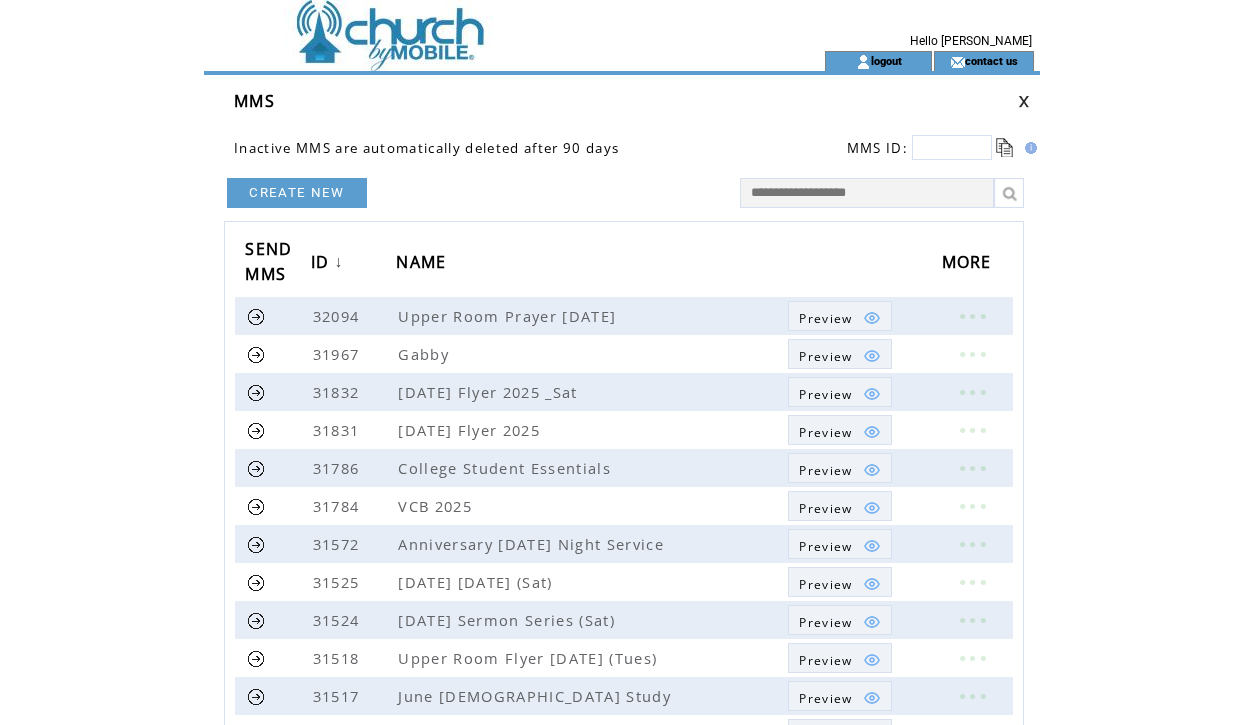 scroll, scrollTop: 0, scrollLeft: 0, axis: both 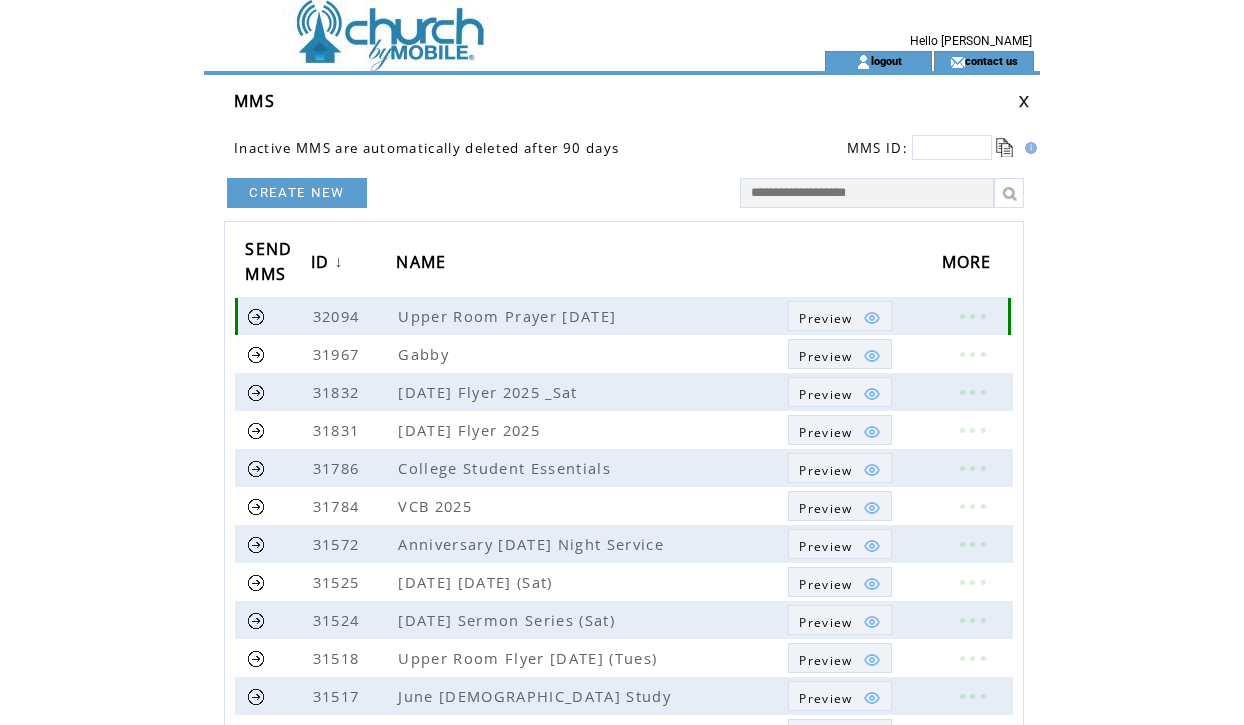 click at bounding box center (256, 316) 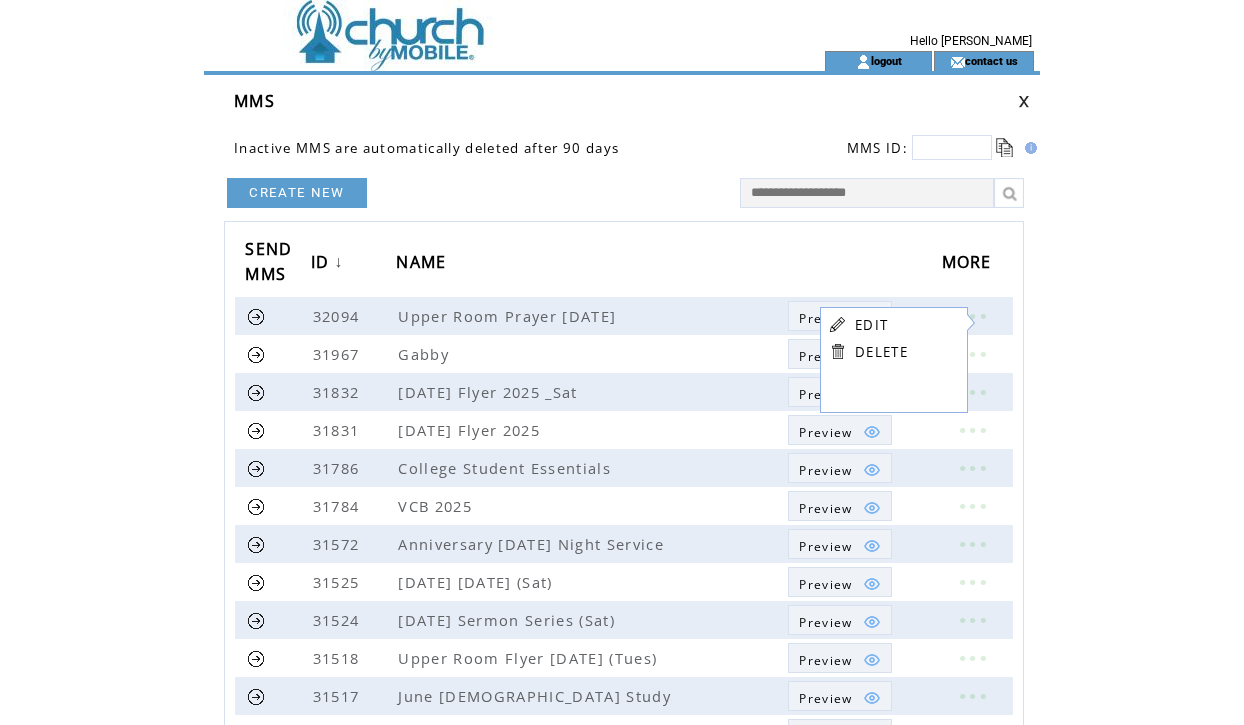 click on "EDIT" at bounding box center [871, 325] 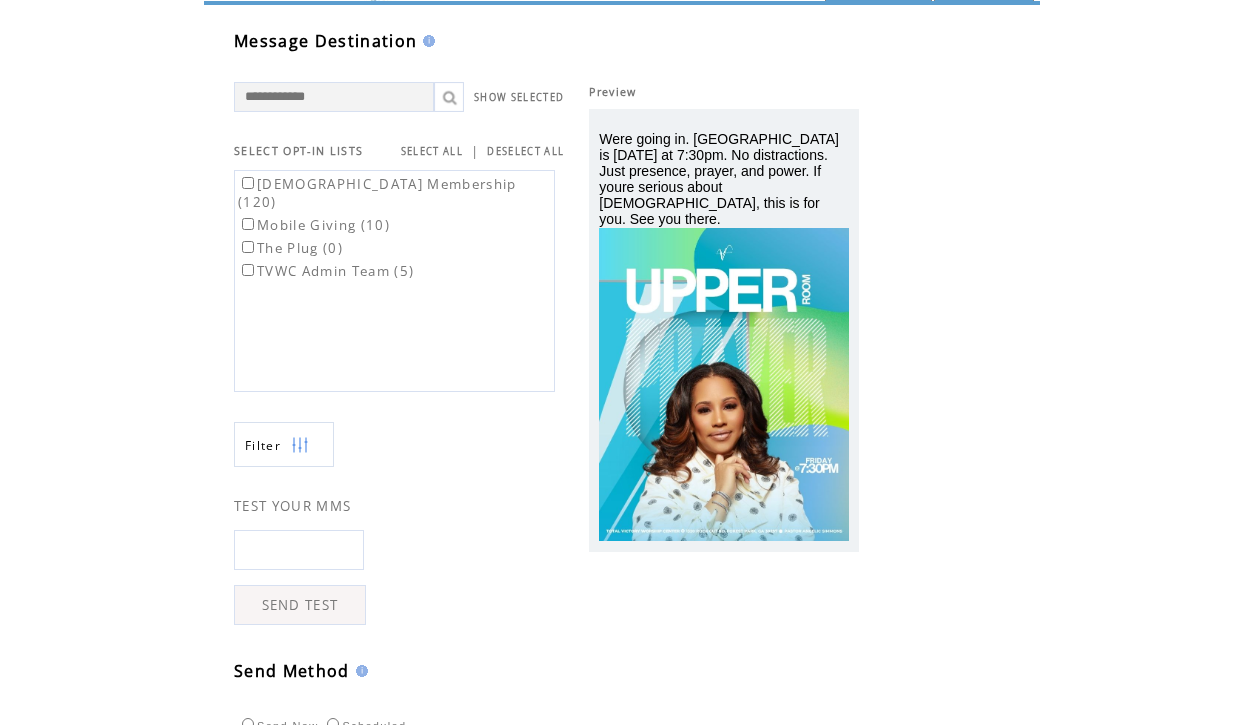 scroll, scrollTop: 70, scrollLeft: 0, axis: vertical 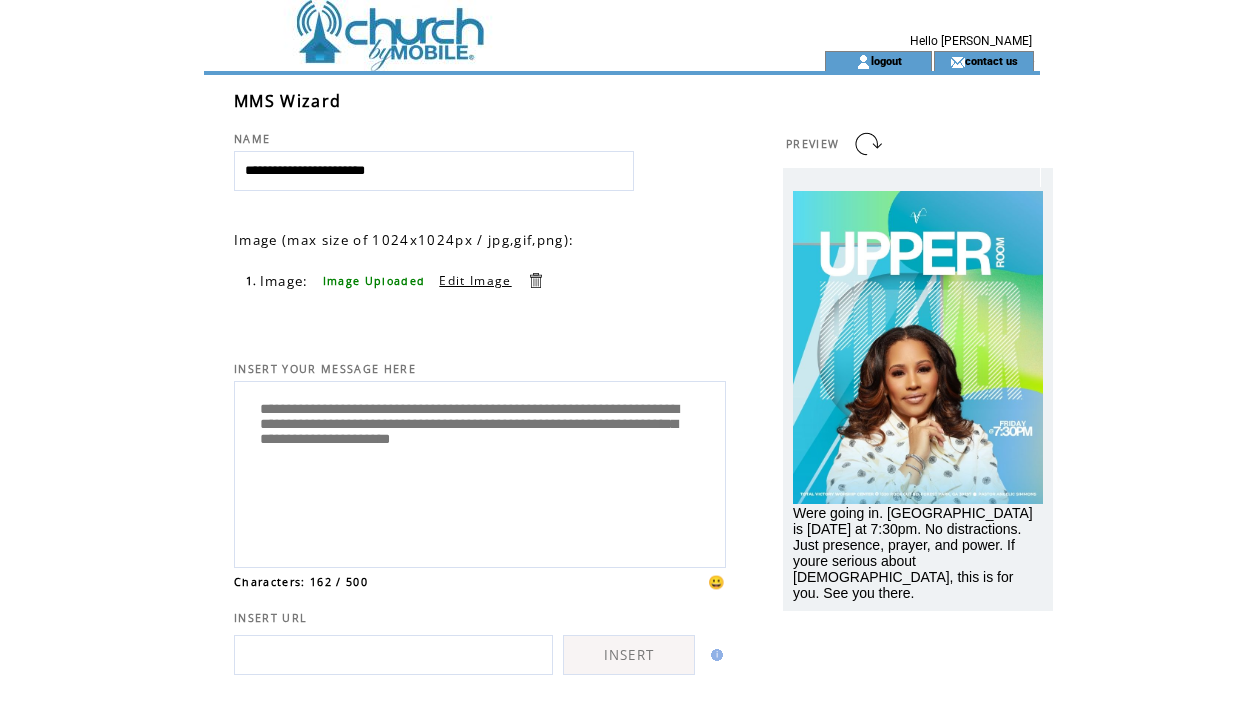 click on "**********" at bounding box center [434, 171] 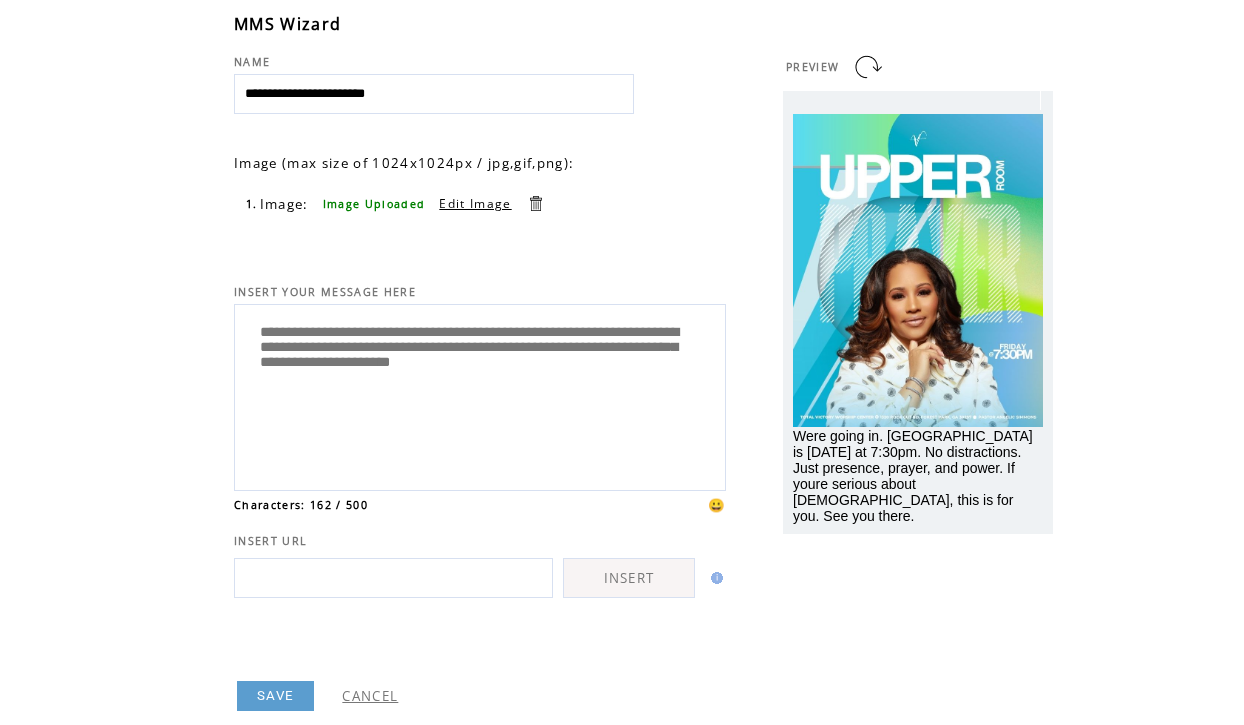 scroll, scrollTop: 82, scrollLeft: 0, axis: vertical 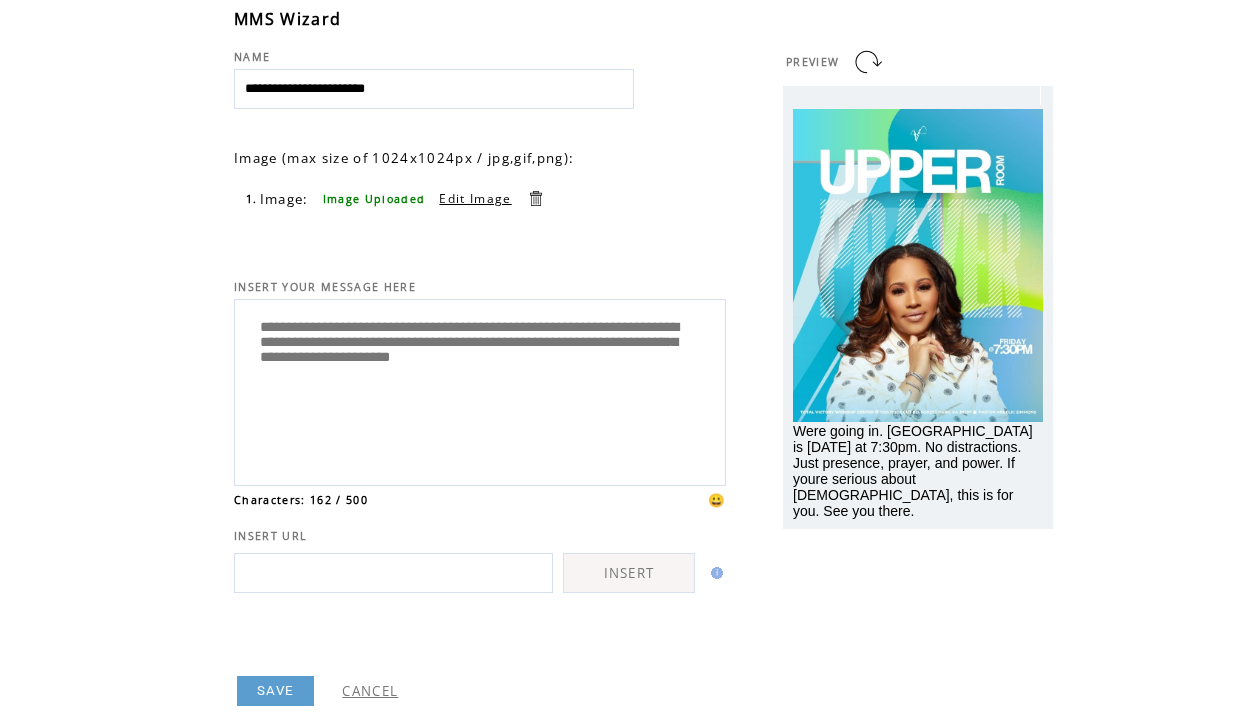 drag, startPoint x: 323, startPoint y: 407, endPoint x: 265, endPoint y: 323, distance: 102.0784 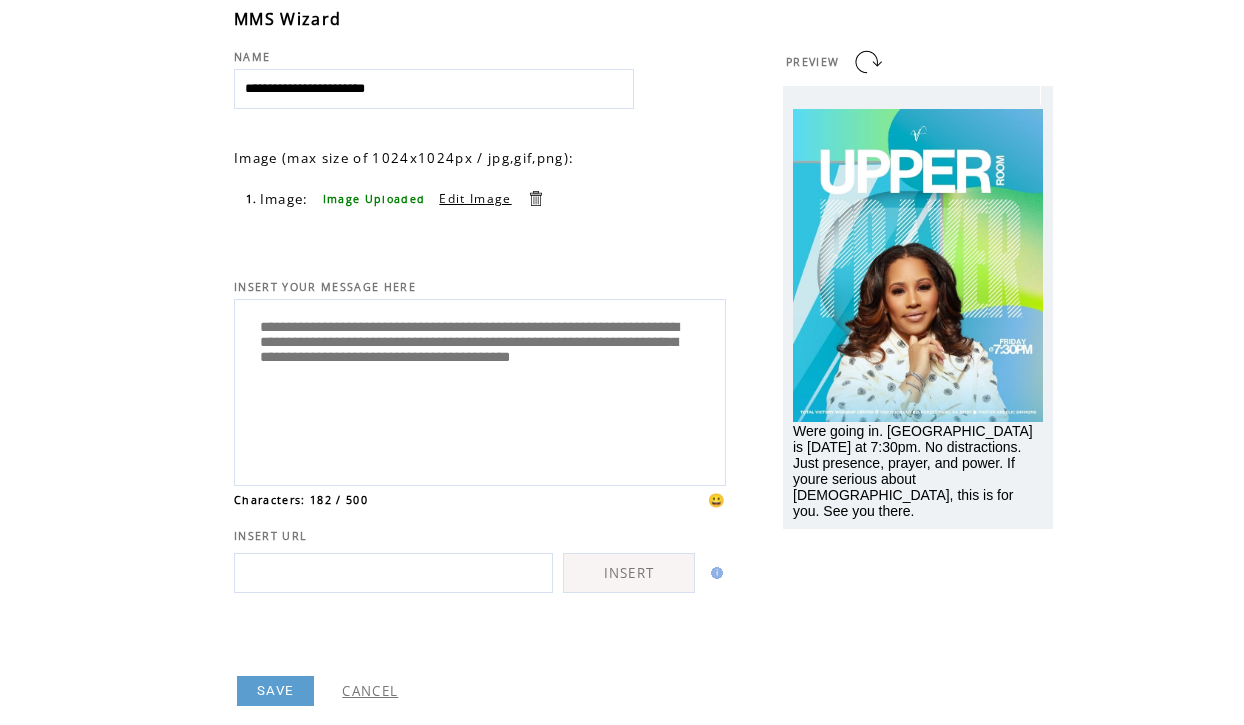 click on "**********" at bounding box center (480, 390) 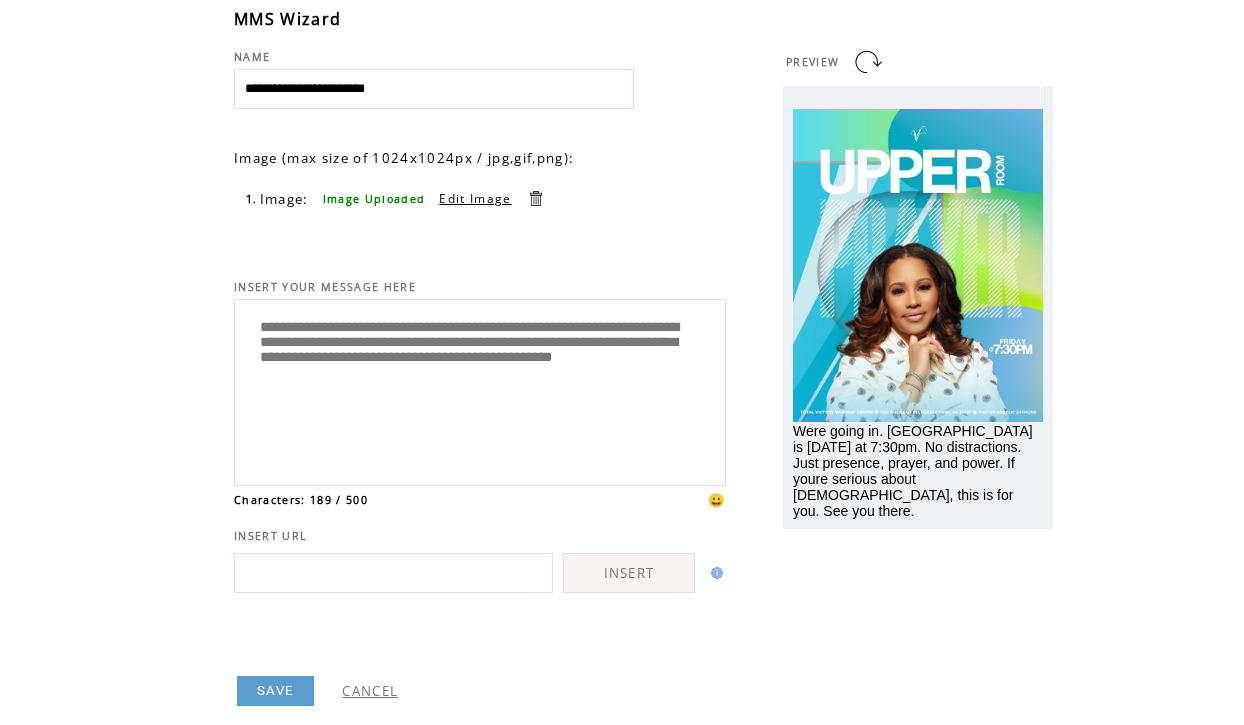 type on "**********" 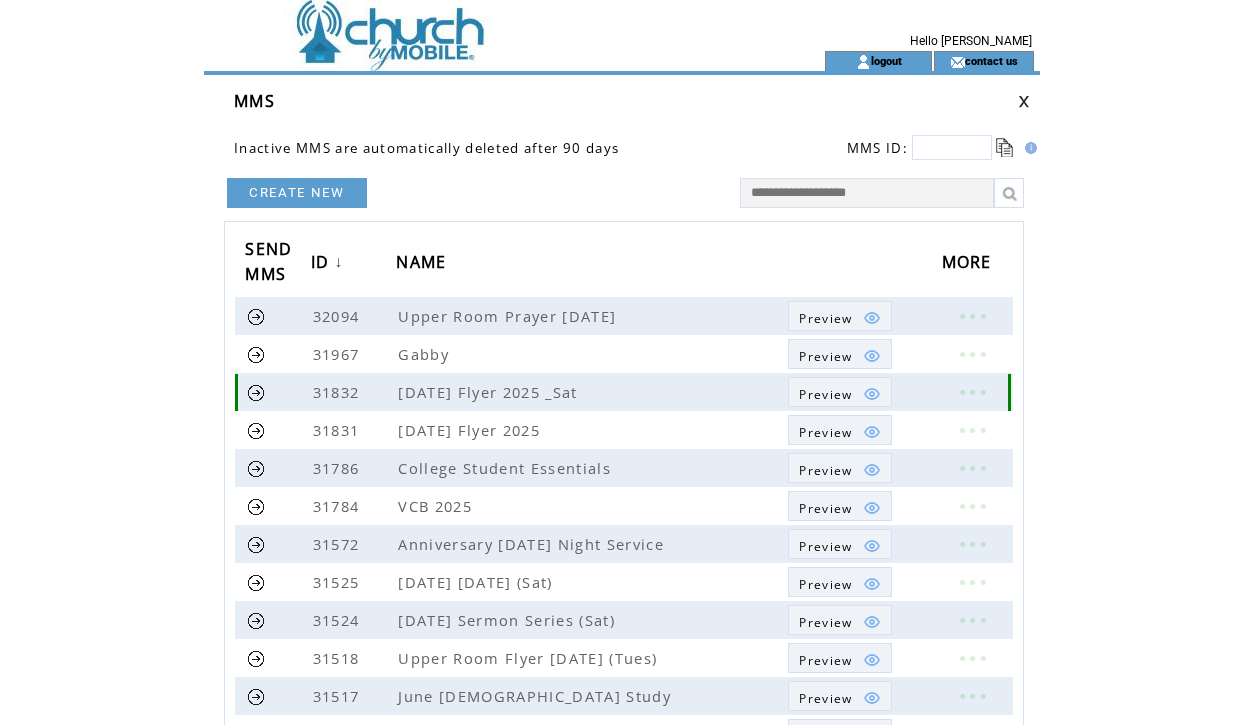 scroll, scrollTop: 0, scrollLeft: 0, axis: both 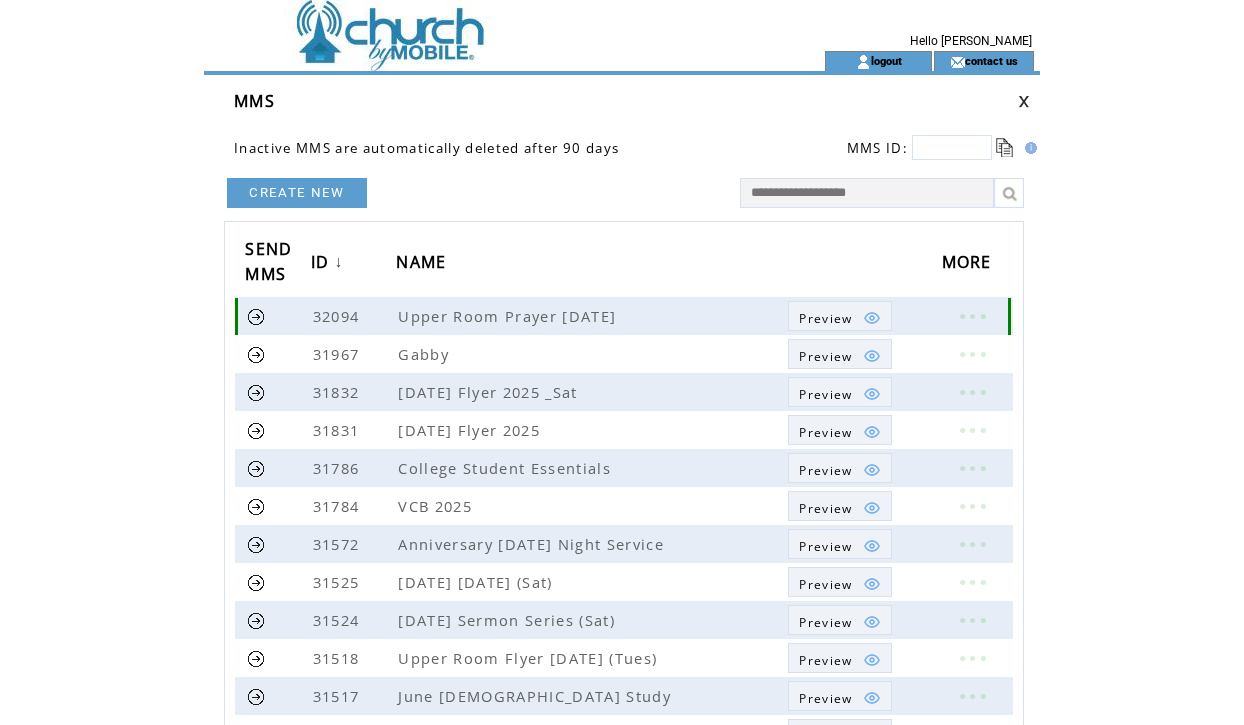 click at bounding box center [256, 316] 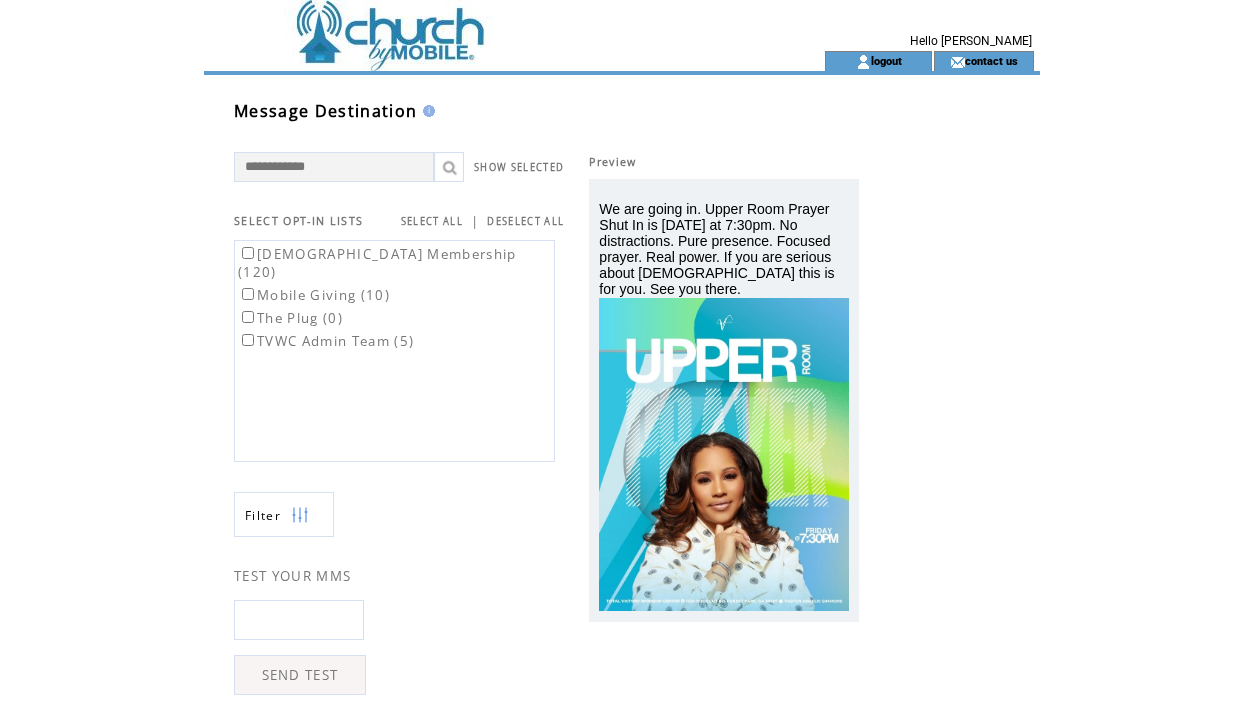 scroll, scrollTop: 0, scrollLeft: 0, axis: both 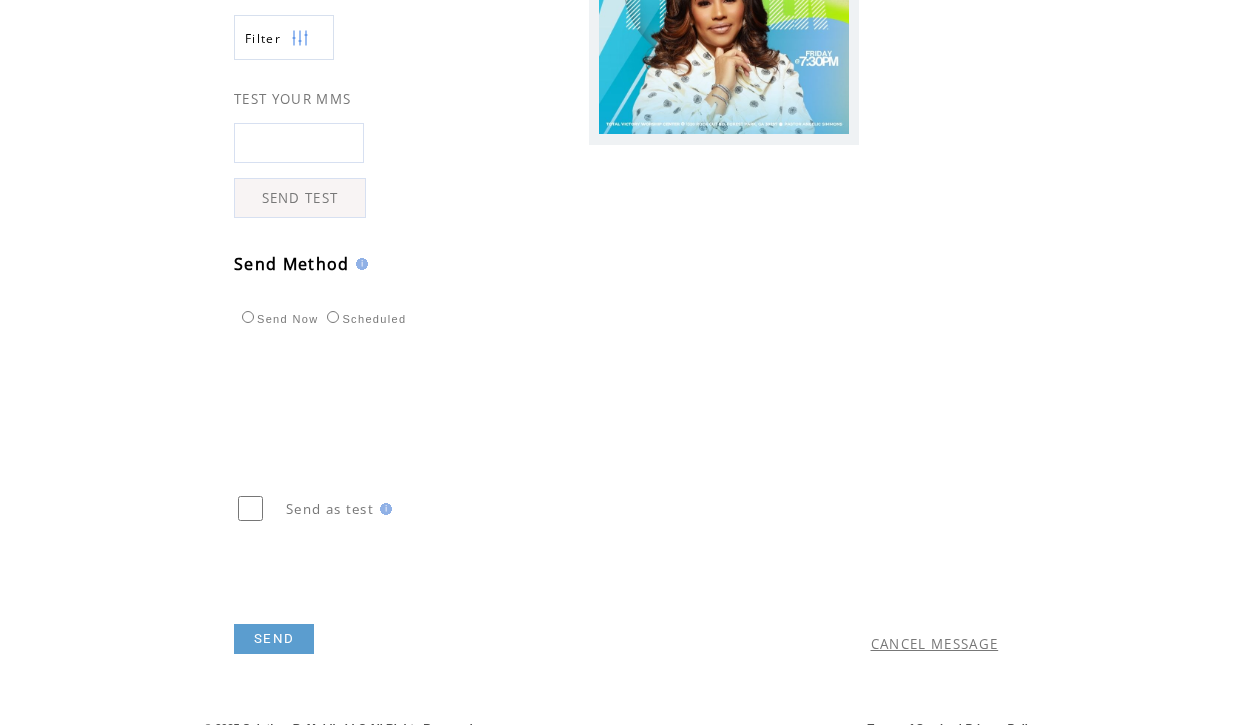 click on "SEND" at bounding box center [274, 639] 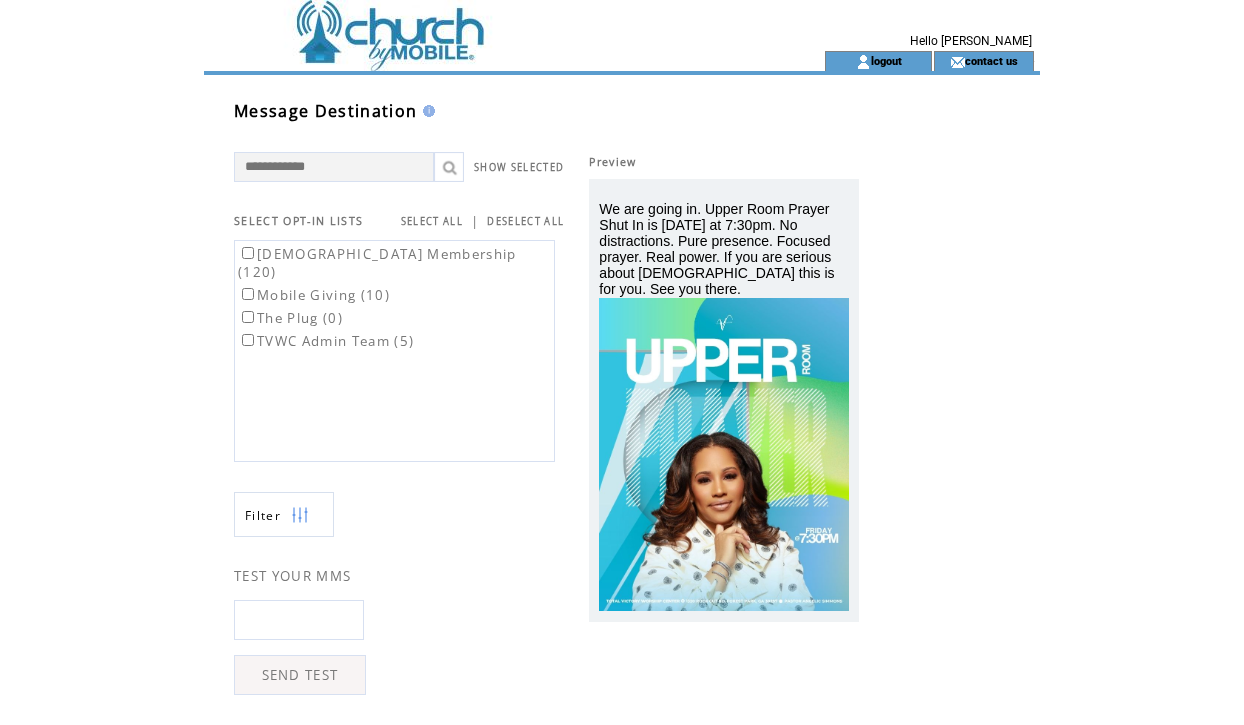 scroll, scrollTop: 1, scrollLeft: 0, axis: vertical 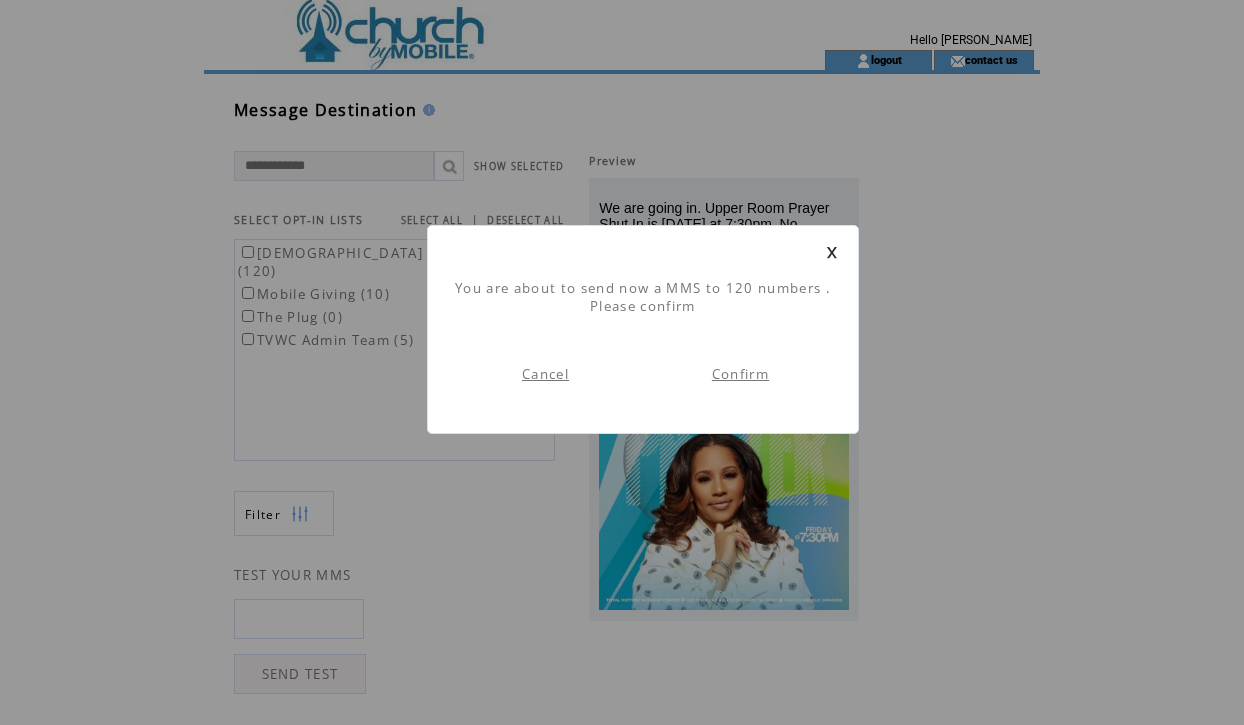 click on "Confirm" at bounding box center [740, 374] 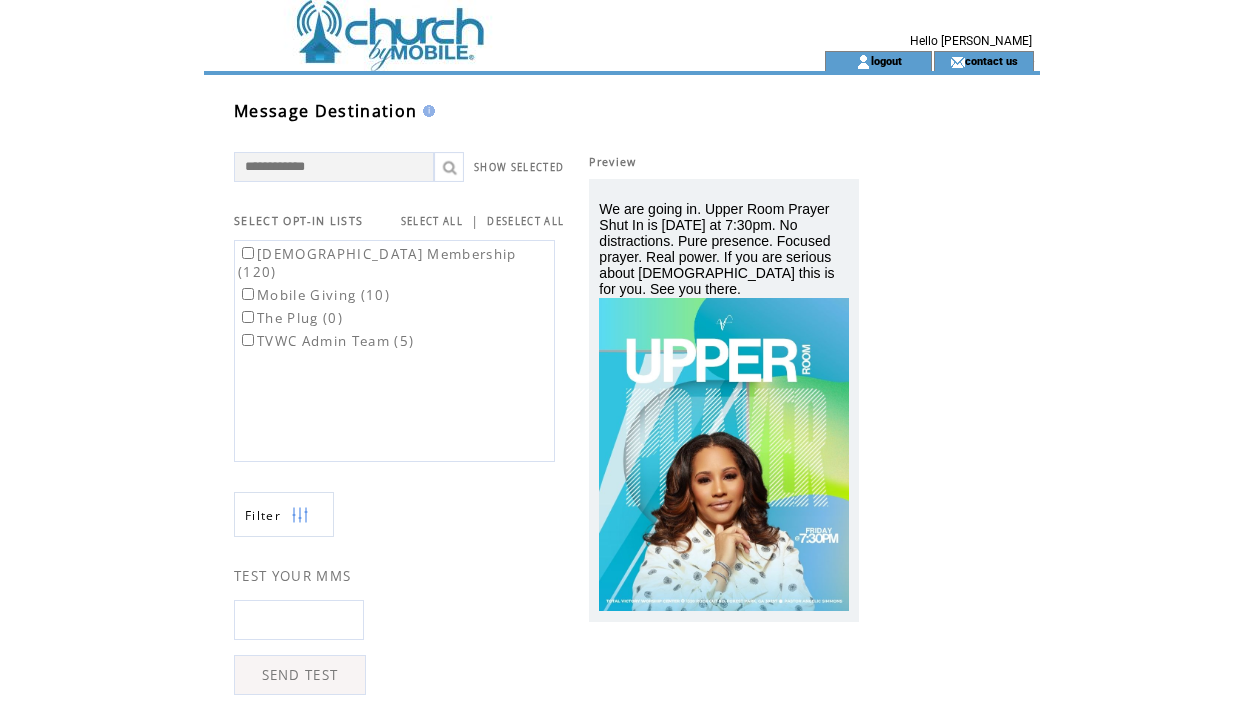 scroll, scrollTop: 1, scrollLeft: 0, axis: vertical 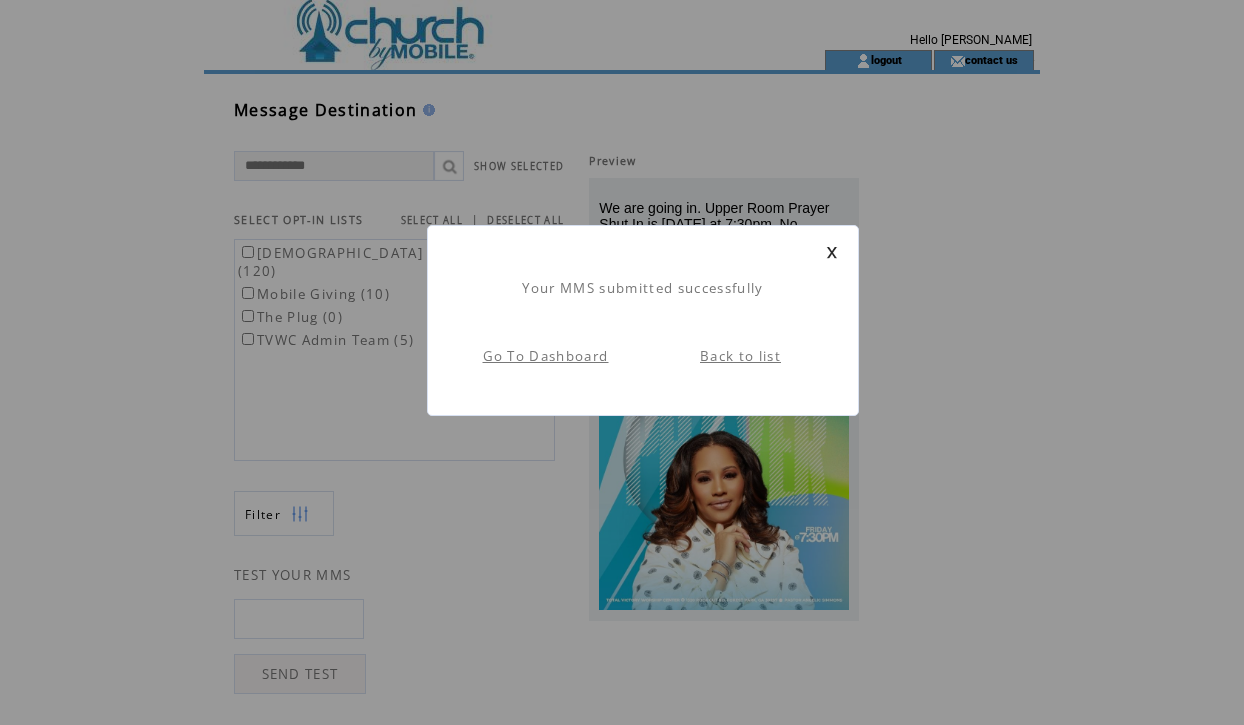 click on "Go To Dashboard" at bounding box center [546, 356] 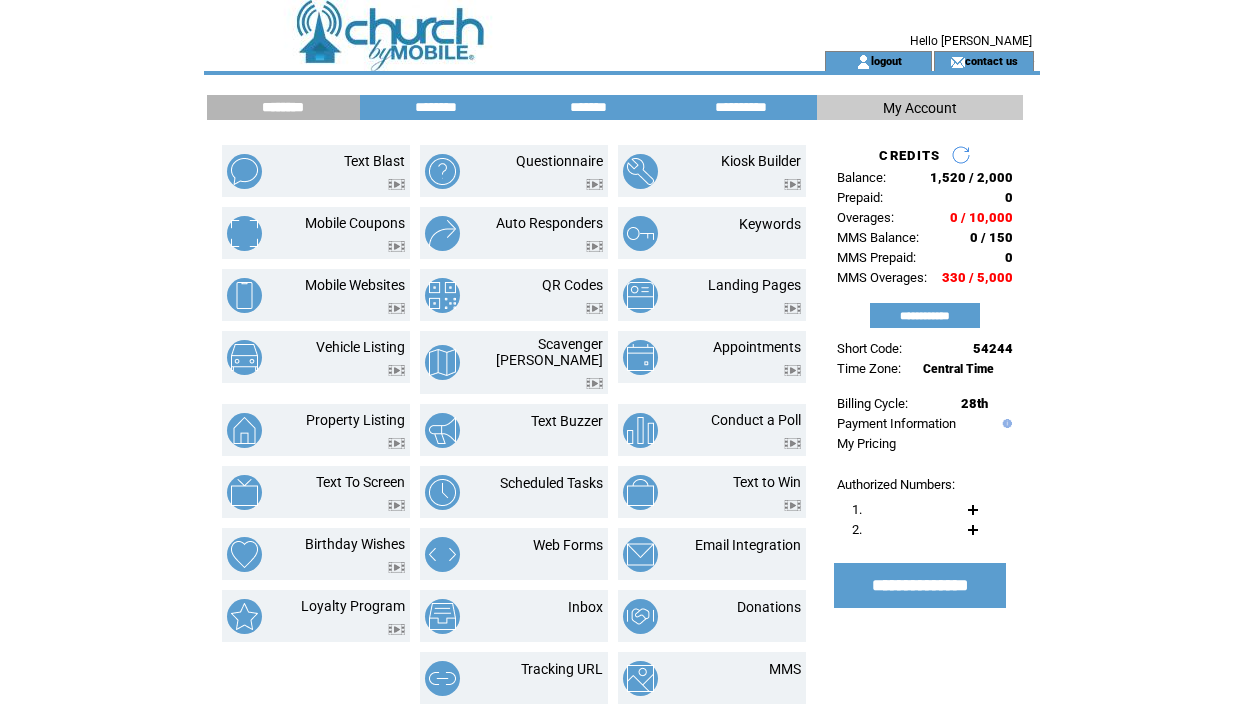 scroll, scrollTop: 0, scrollLeft: 0, axis: both 